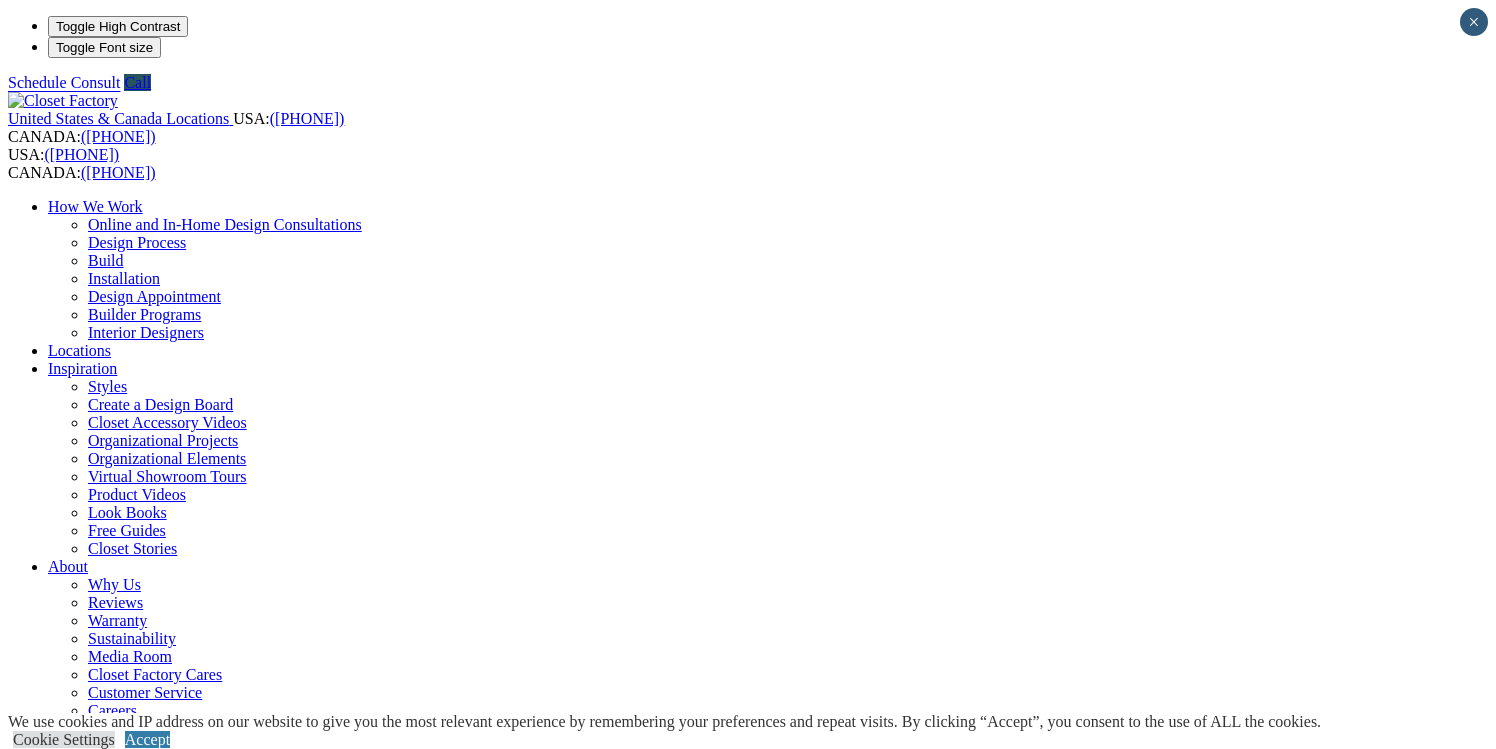 scroll, scrollTop: 0, scrollLeft: 0, axis: both 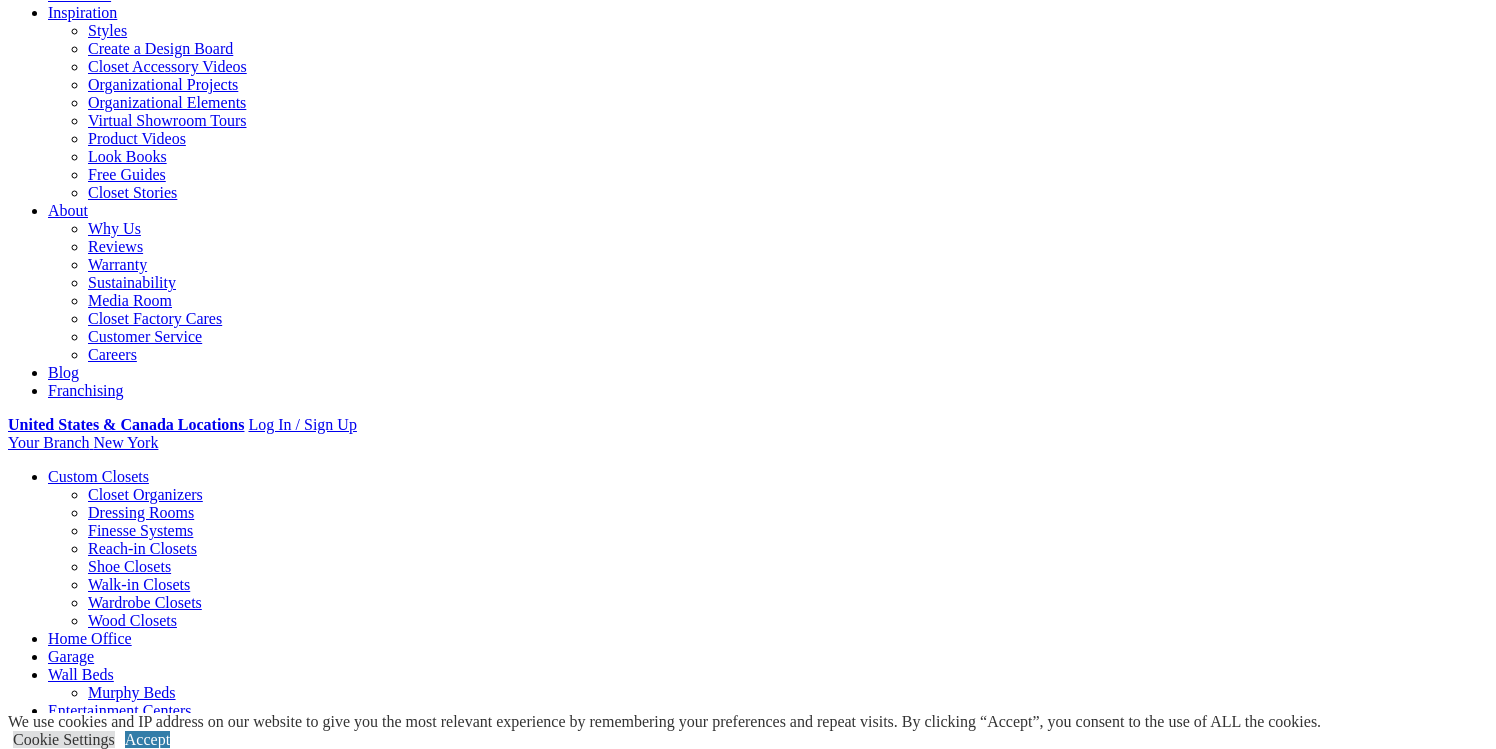 click on "Showroom
20 West 22 Street Suite 516
New York, NY 10010" at bounding box center [748, 2347] 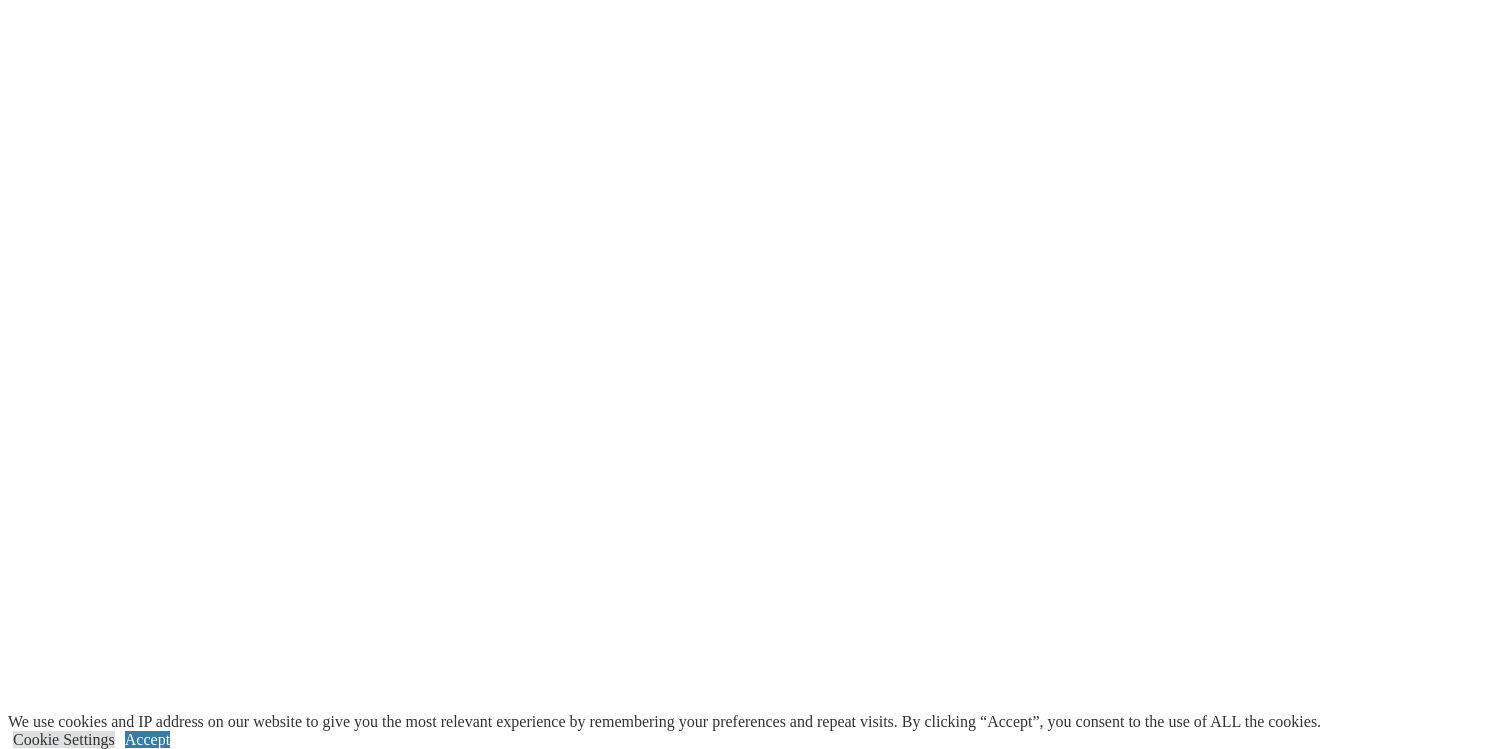scroll, scrollTop: 3178, scrollLeft: 0, axis: vertical 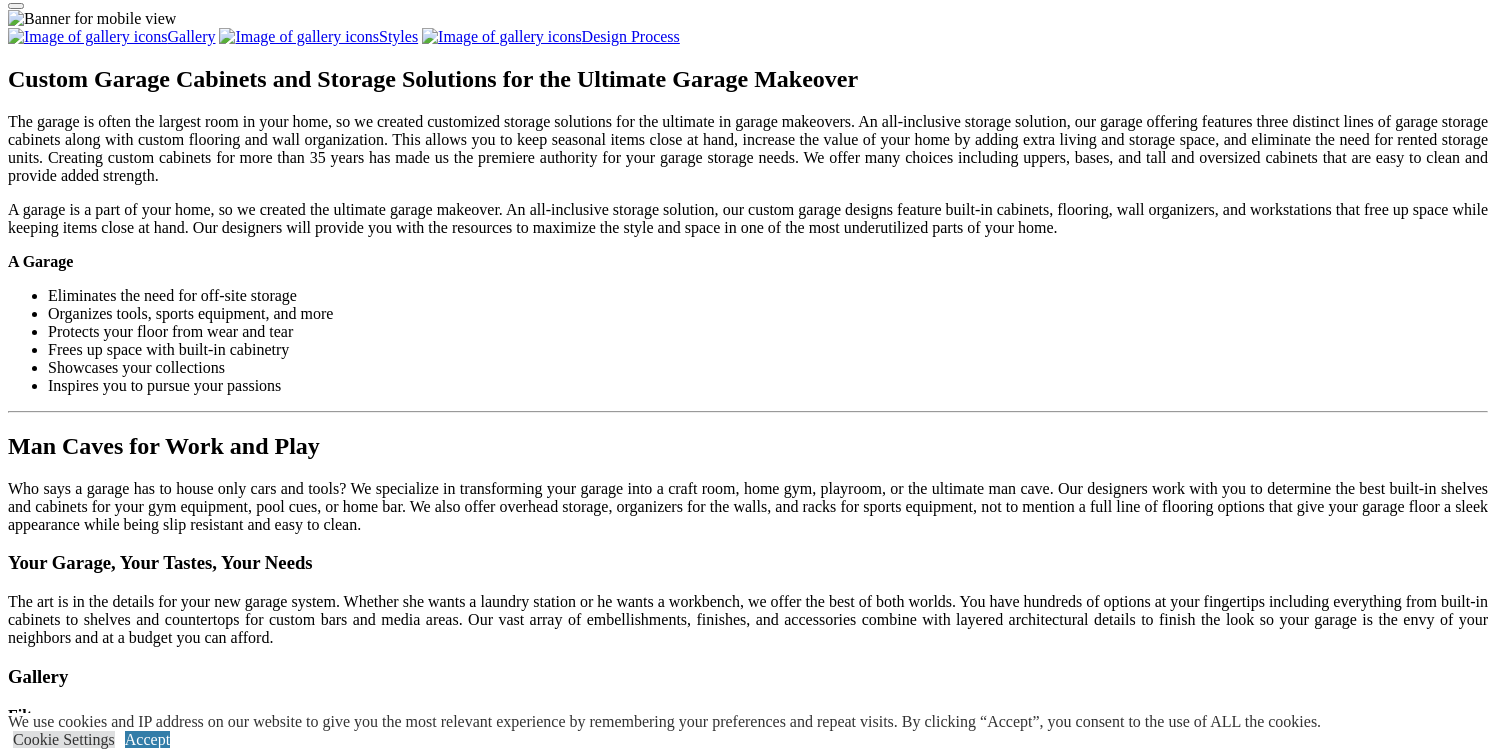 click at bounding box center [819, 1435] 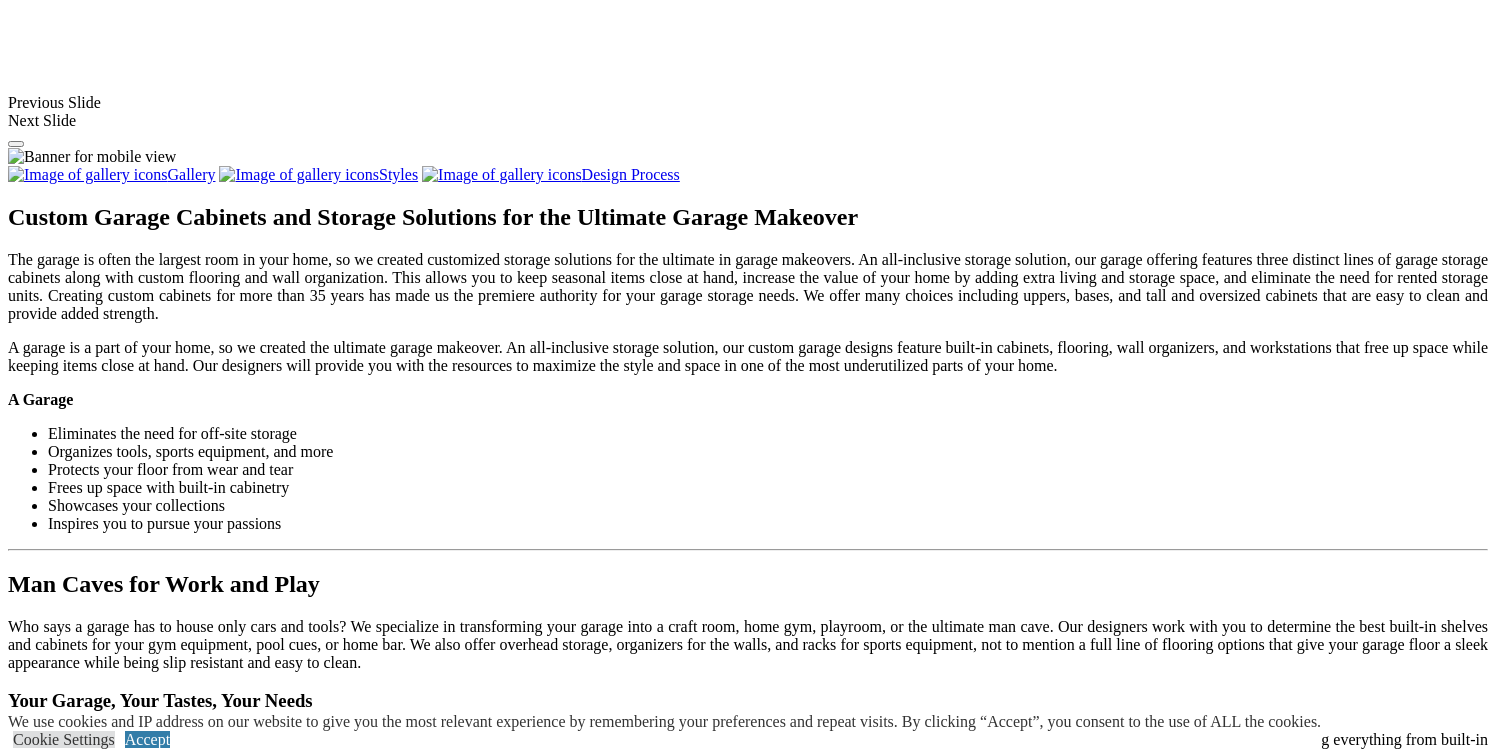 scroll, scrollTop: 1796, scrollLeft: 0, axis: vertical 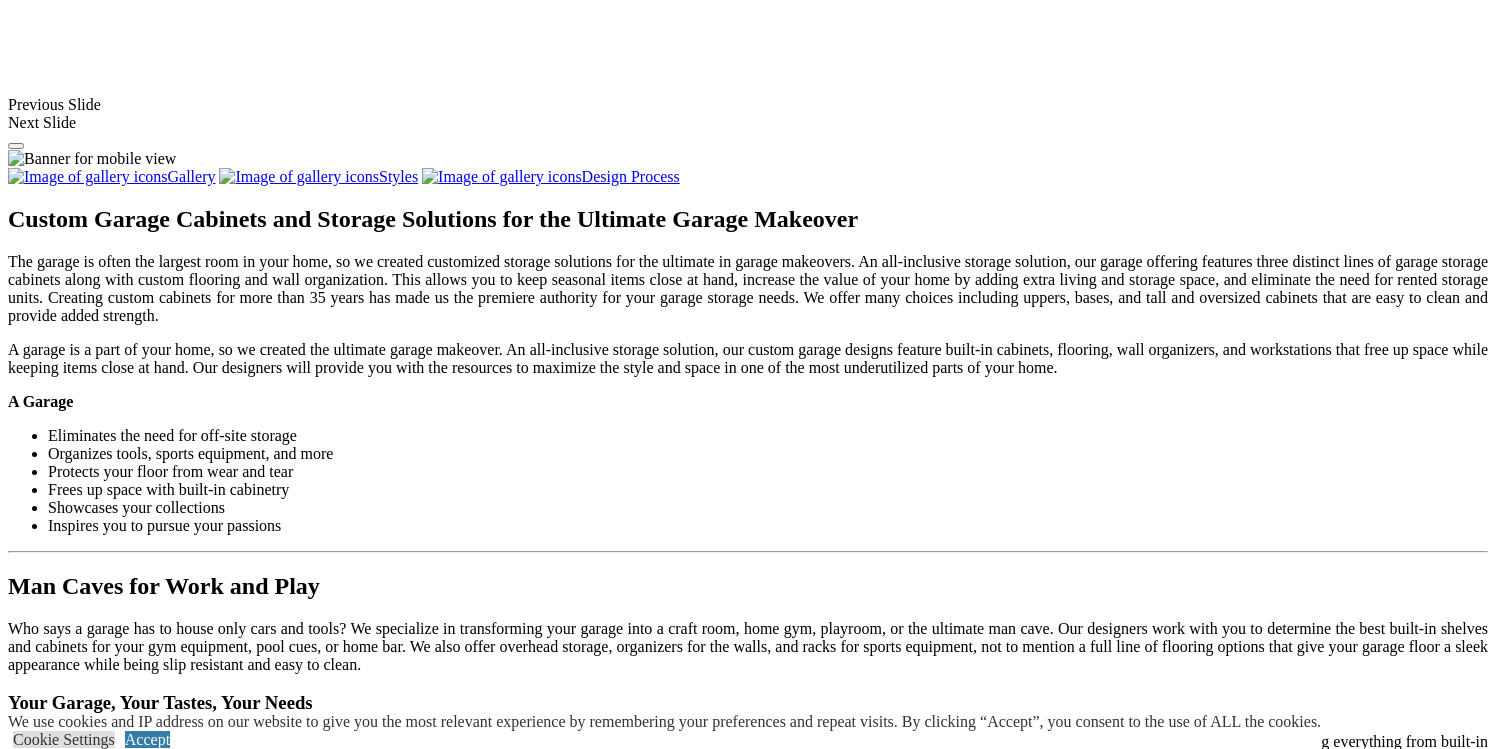 click at bounding box center (597, 1401) 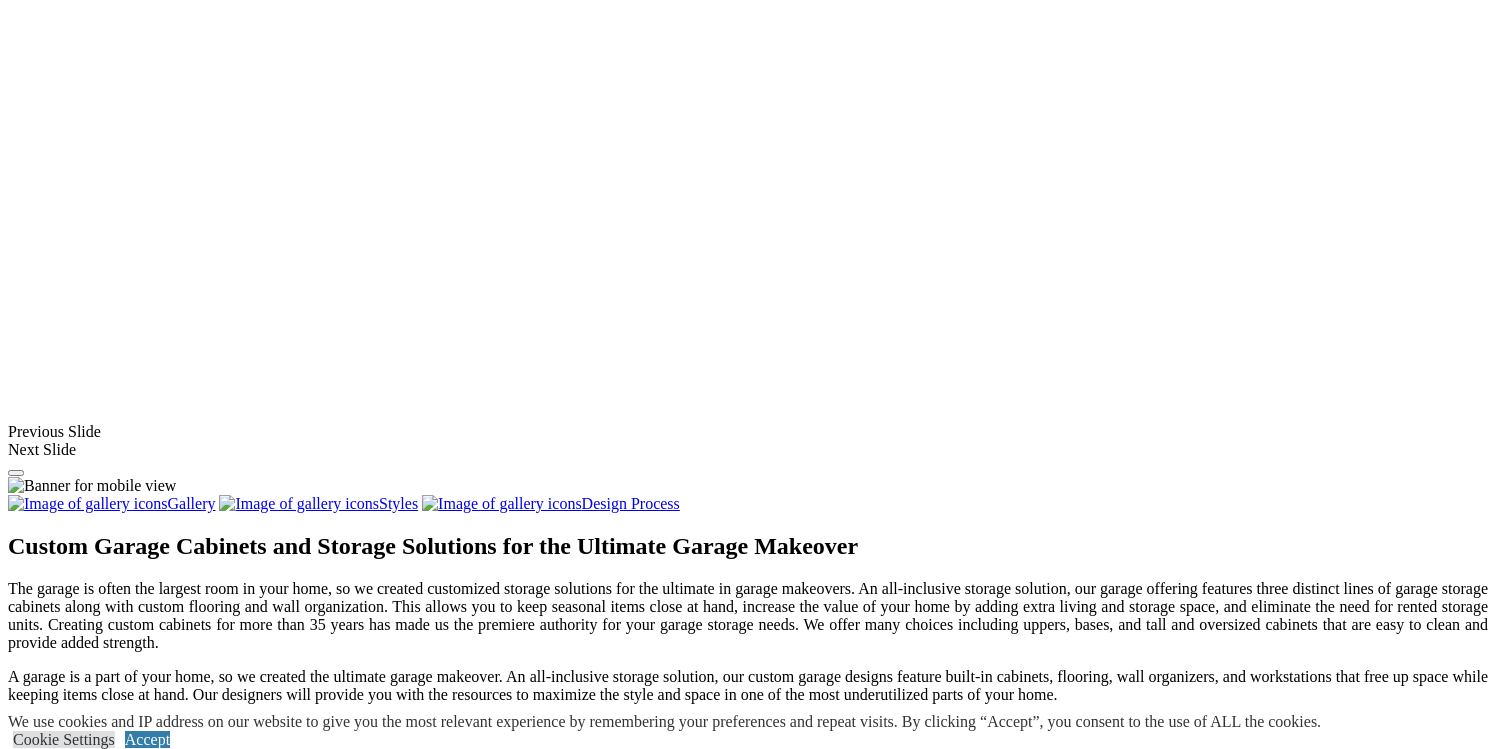 scroll, scrollTop: 1488, scrollLeft: 0, axis: vertical 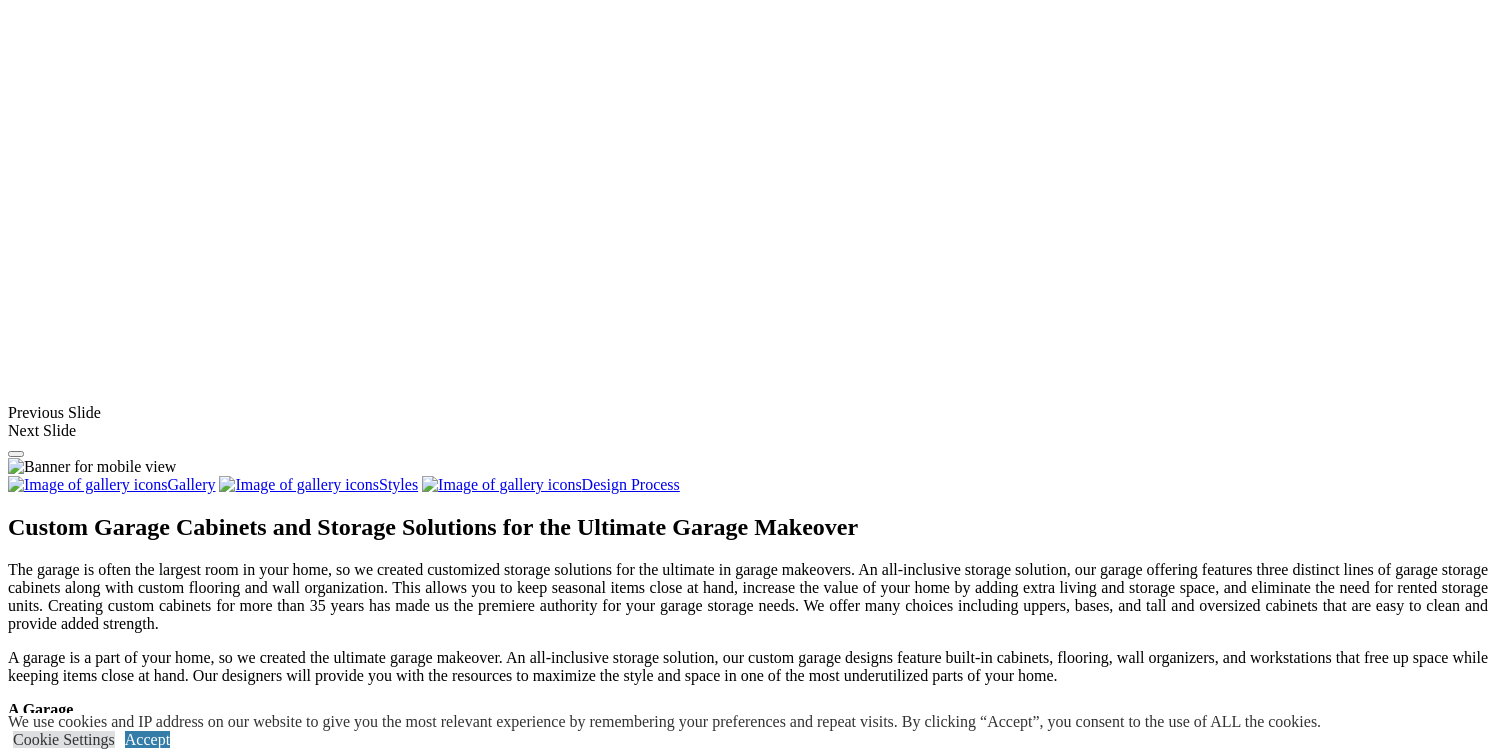 click at bounding box center [1008, 1361] 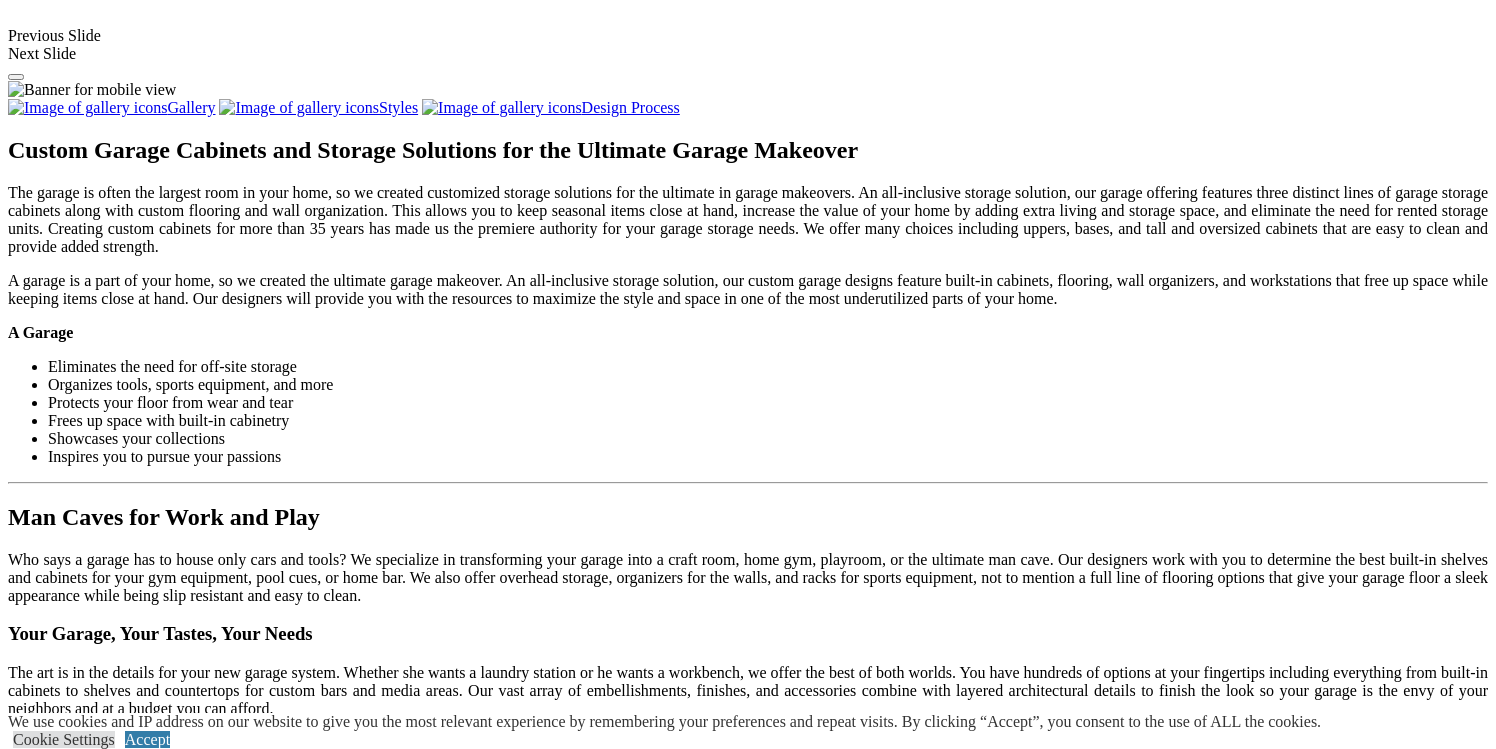 scroll, scrollTop: 1875, scrollLeft: 0, axis: vertical 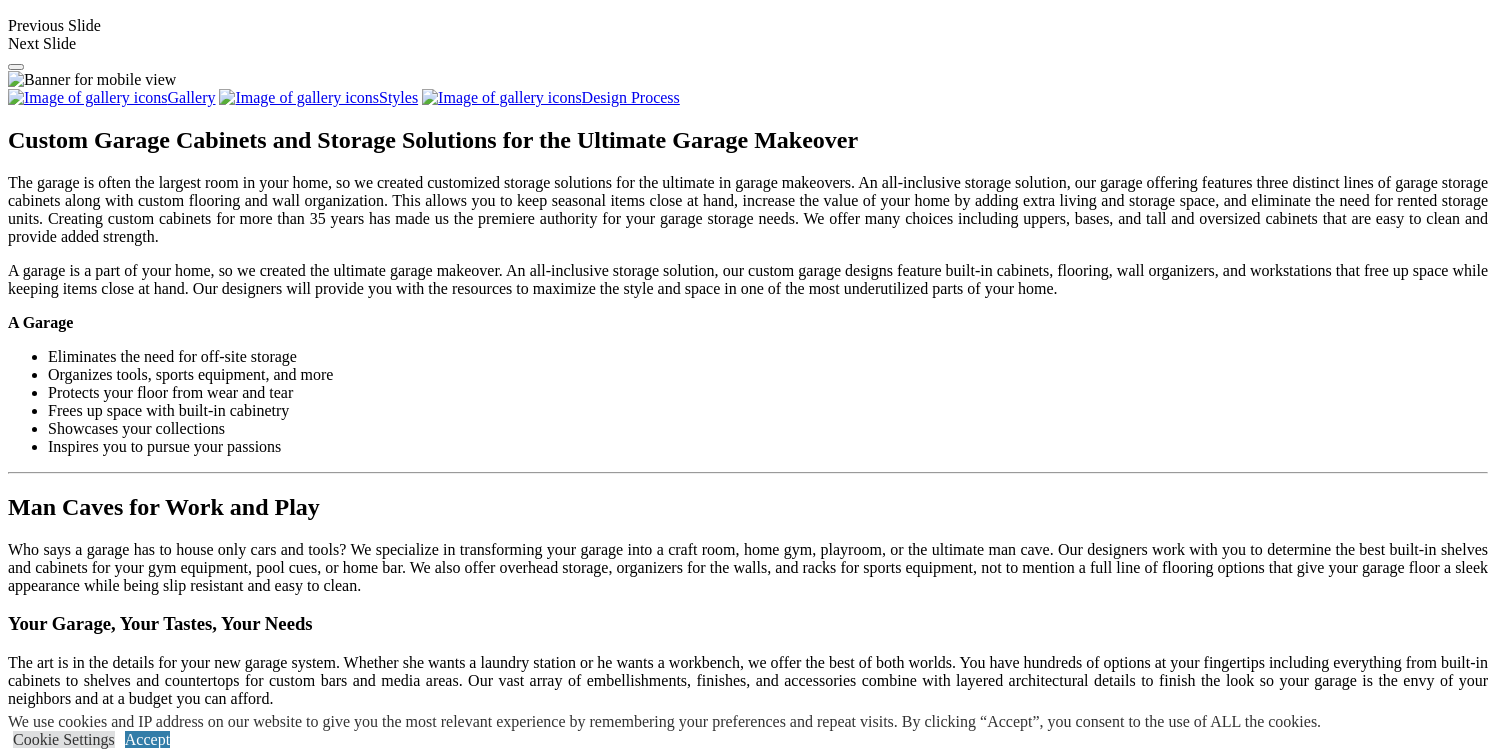 click at bounding box center [121, 1322] 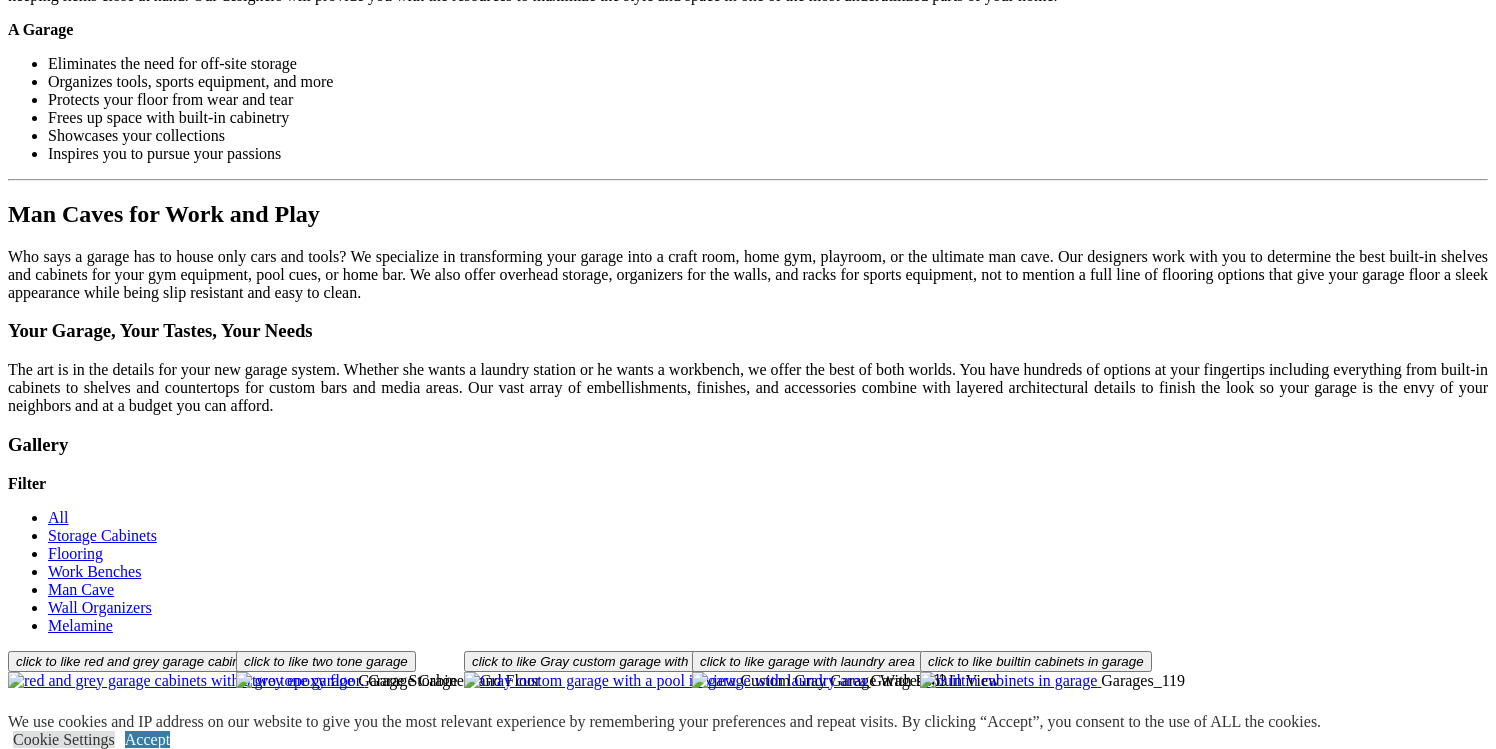 scroll, scrollTop: 2181, scrollLeft: 0, axis: vertical 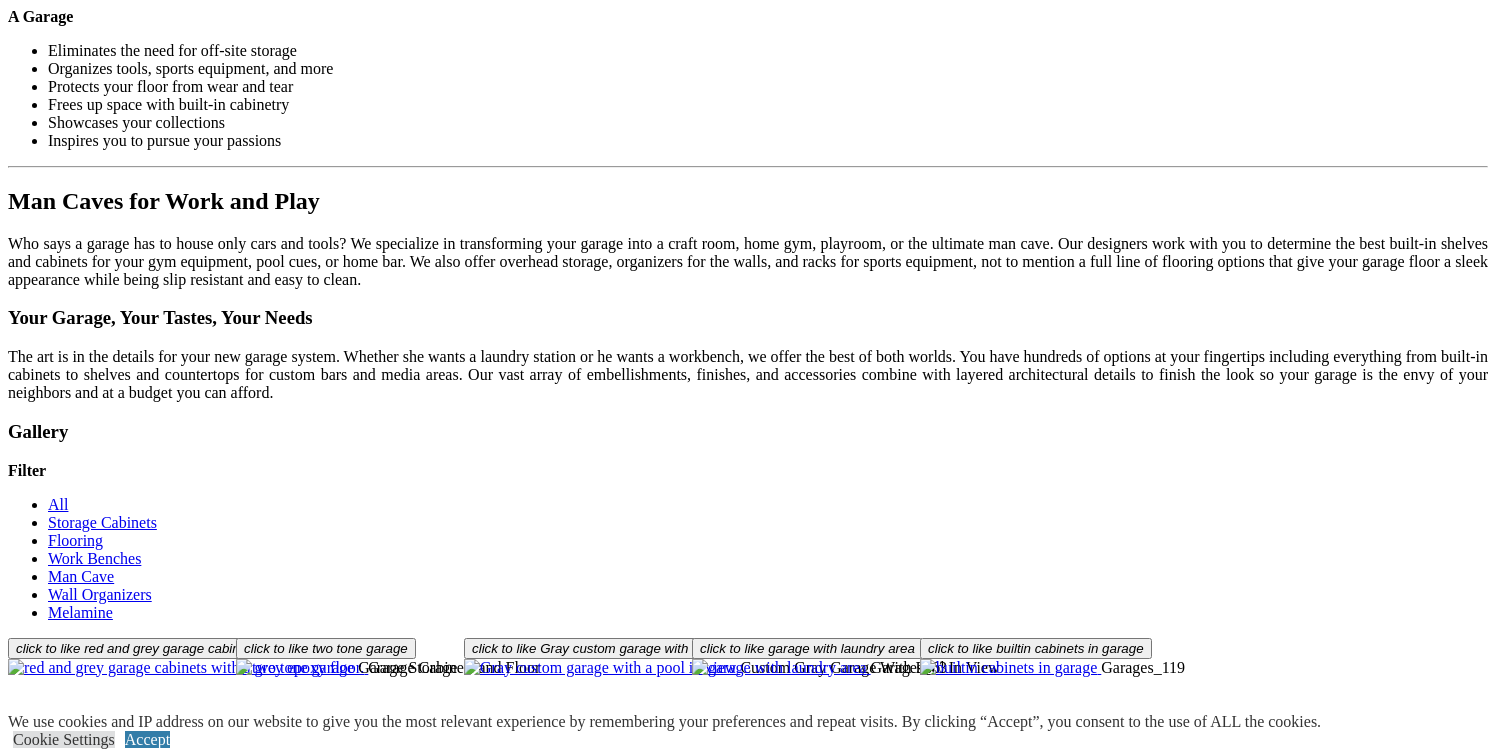 click on "Load More" at bounding box center (44, 1690) 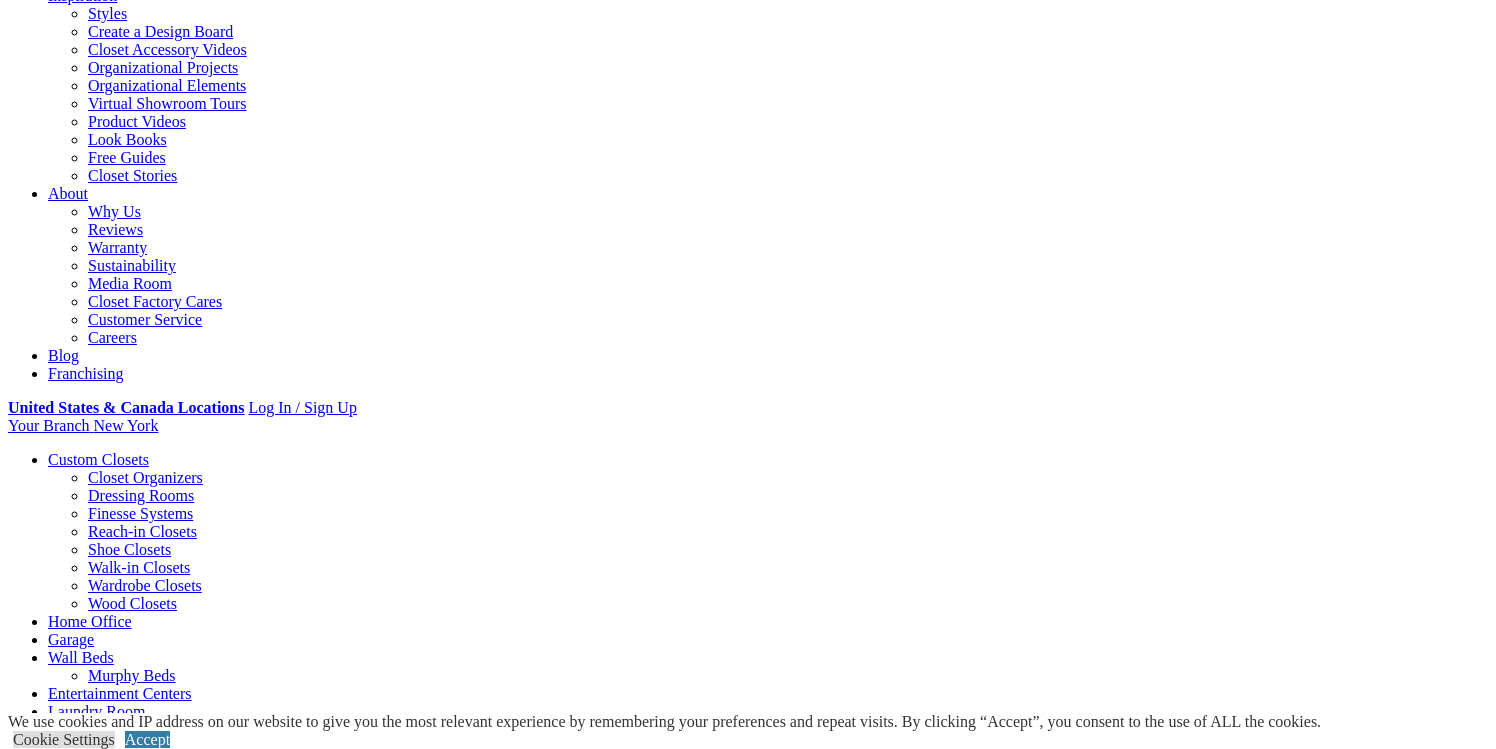 scroll, scrollTop: 0, scrollLeft: 0, axis: both 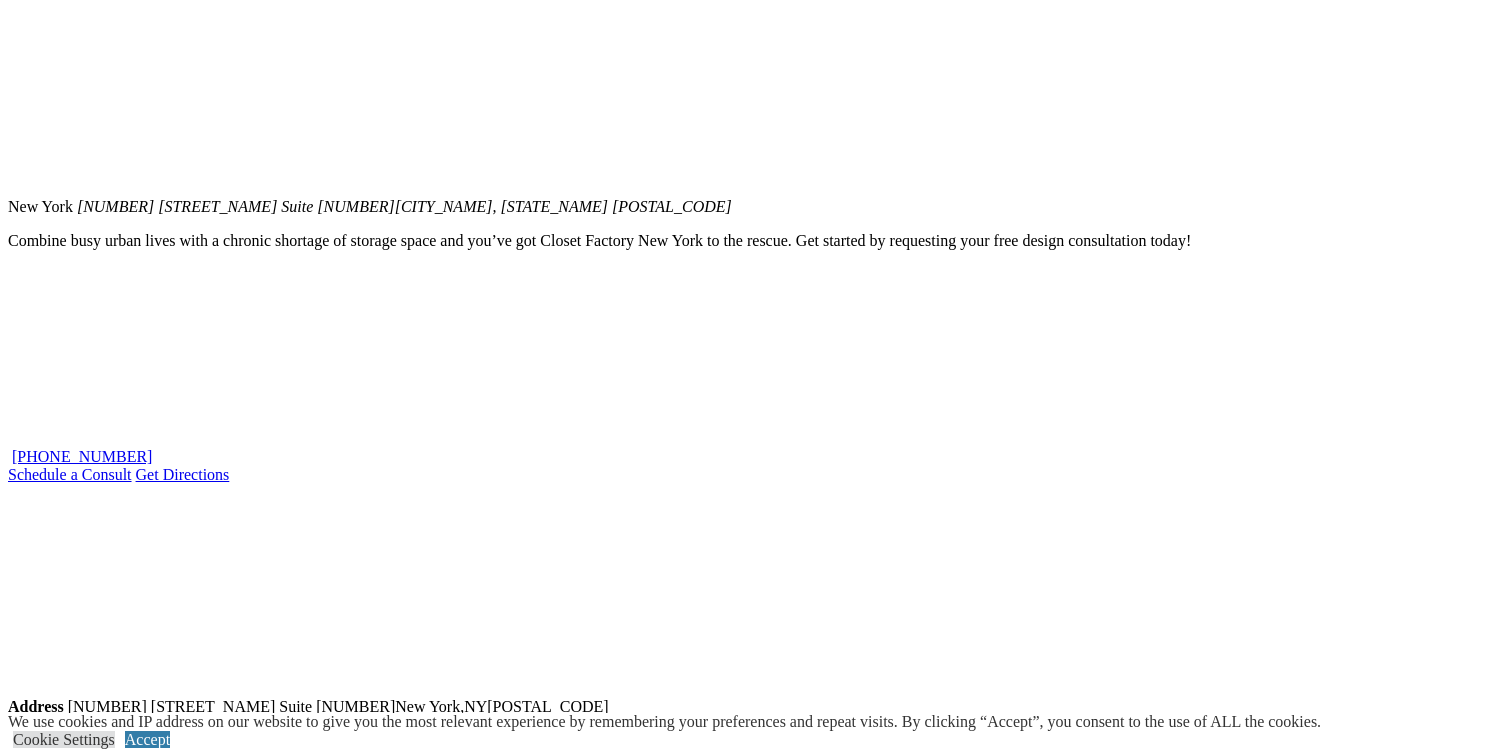 click on "Laundry Room" at bounding box center (96, -384) 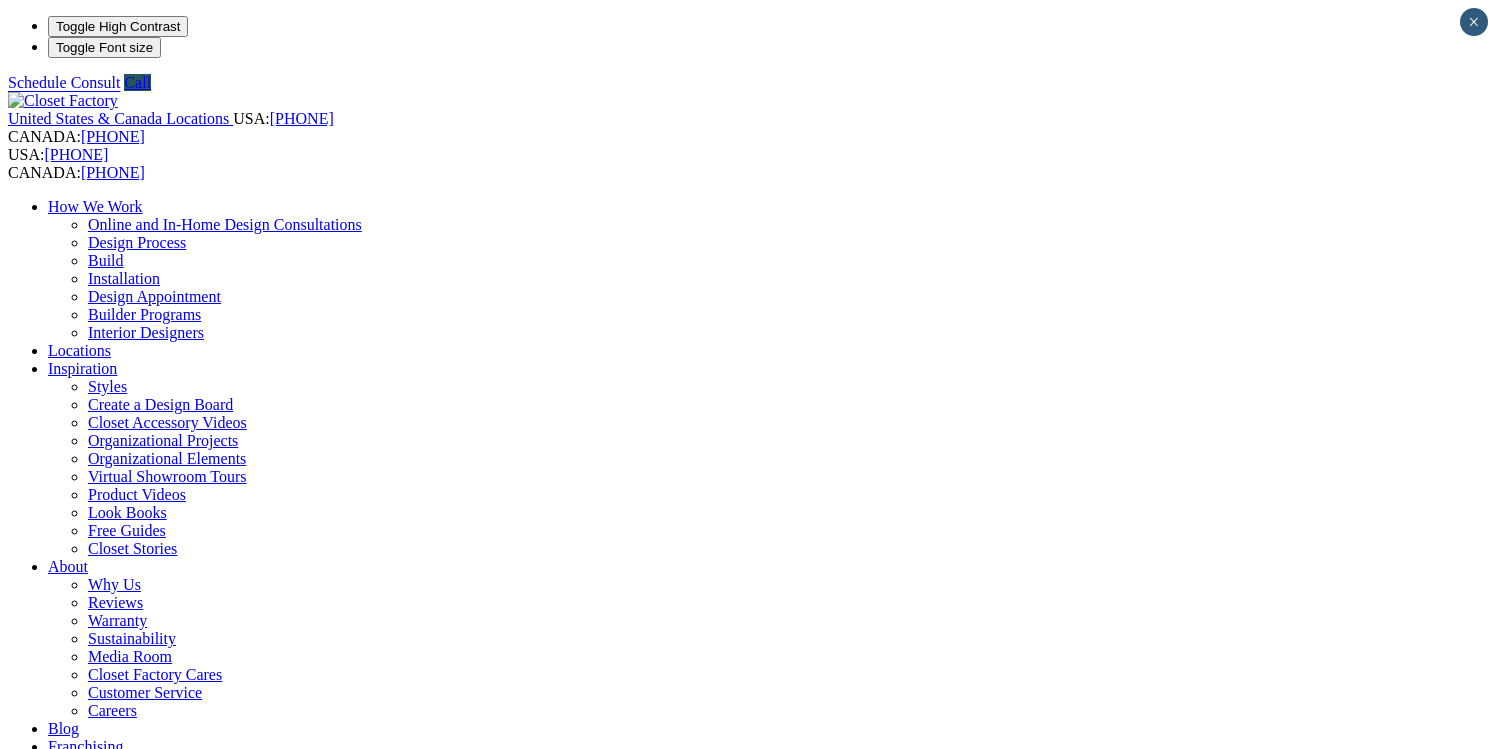 scroll, scrollTop: 0, scrollLeft: 0, axis: both 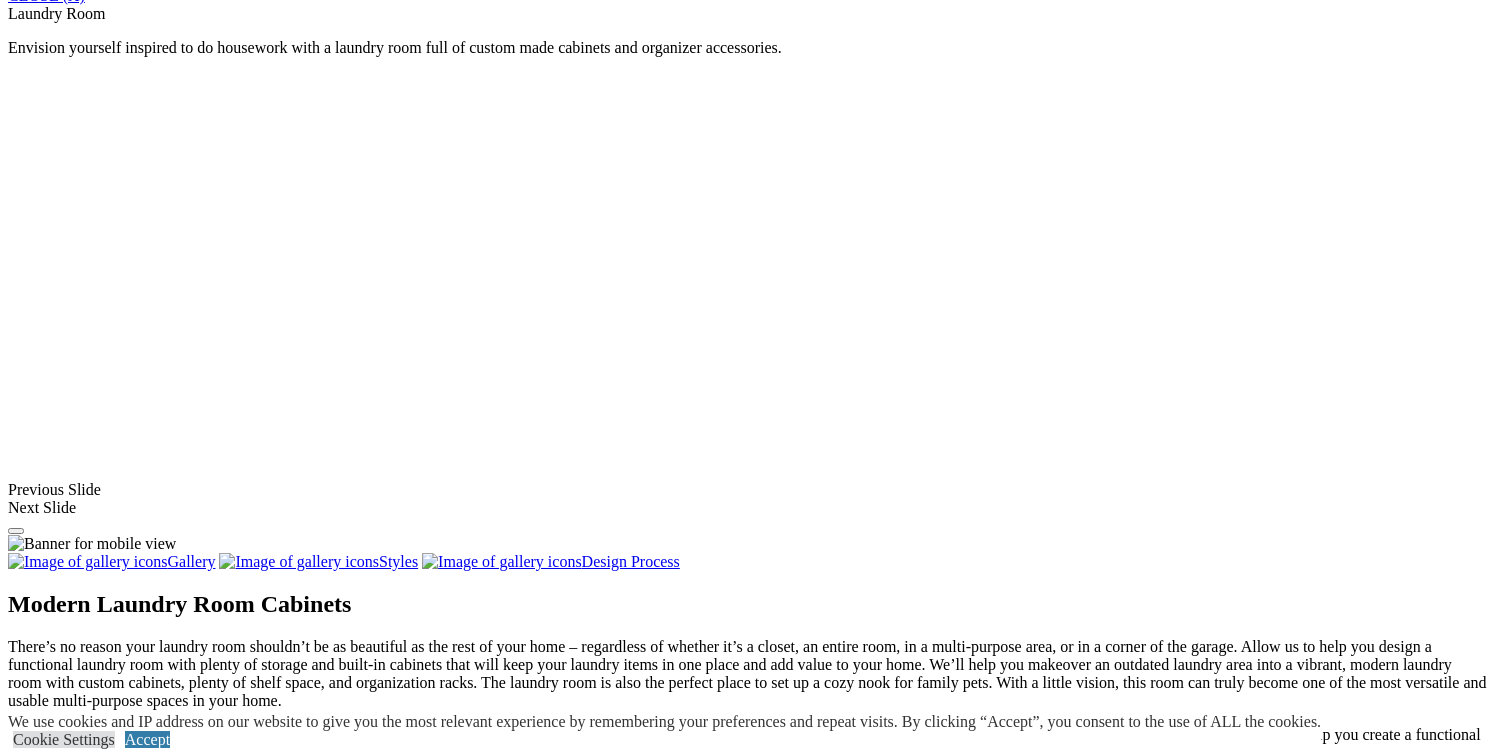 click at bounding box center [618, 1402] 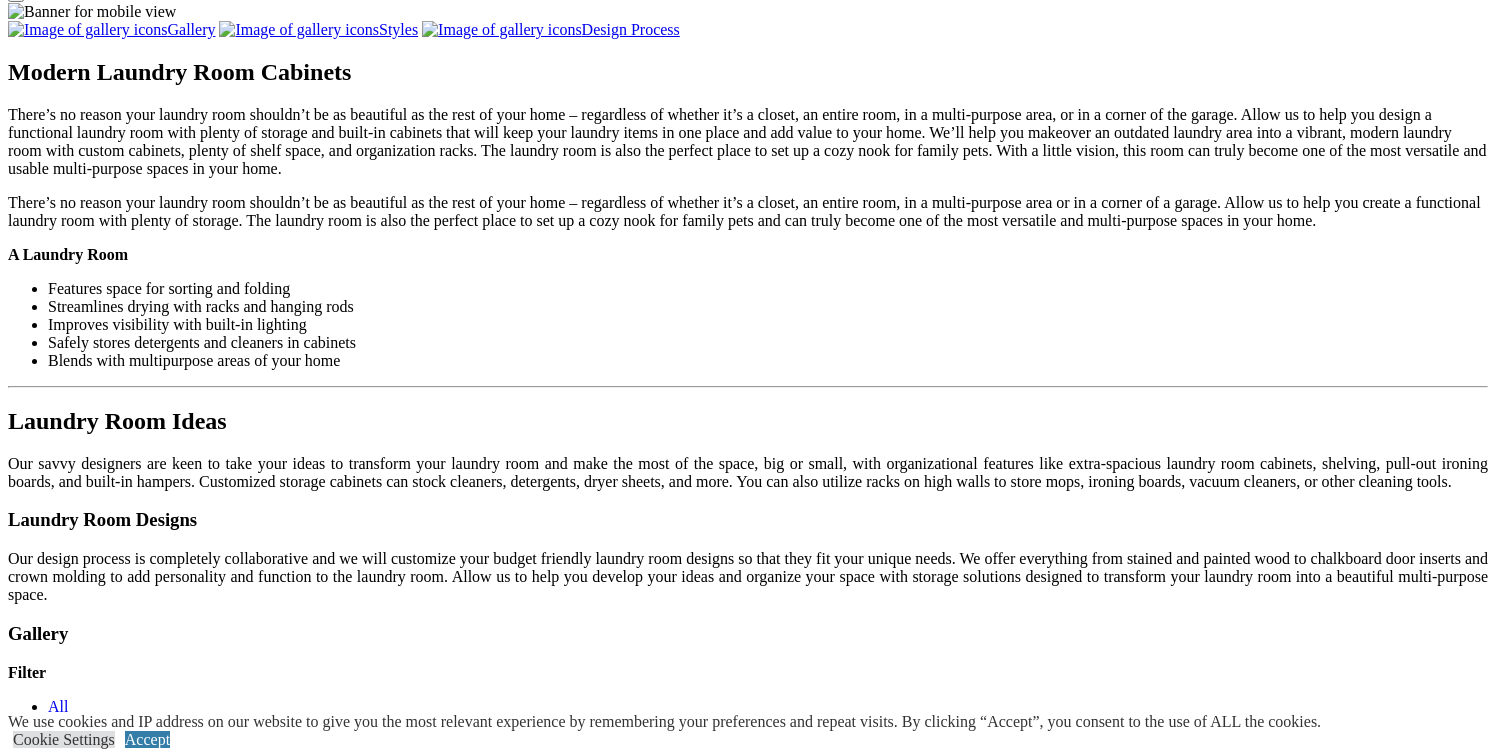 scroll, scrollTop: 1642, scrollLeft: 0, axis: vertical 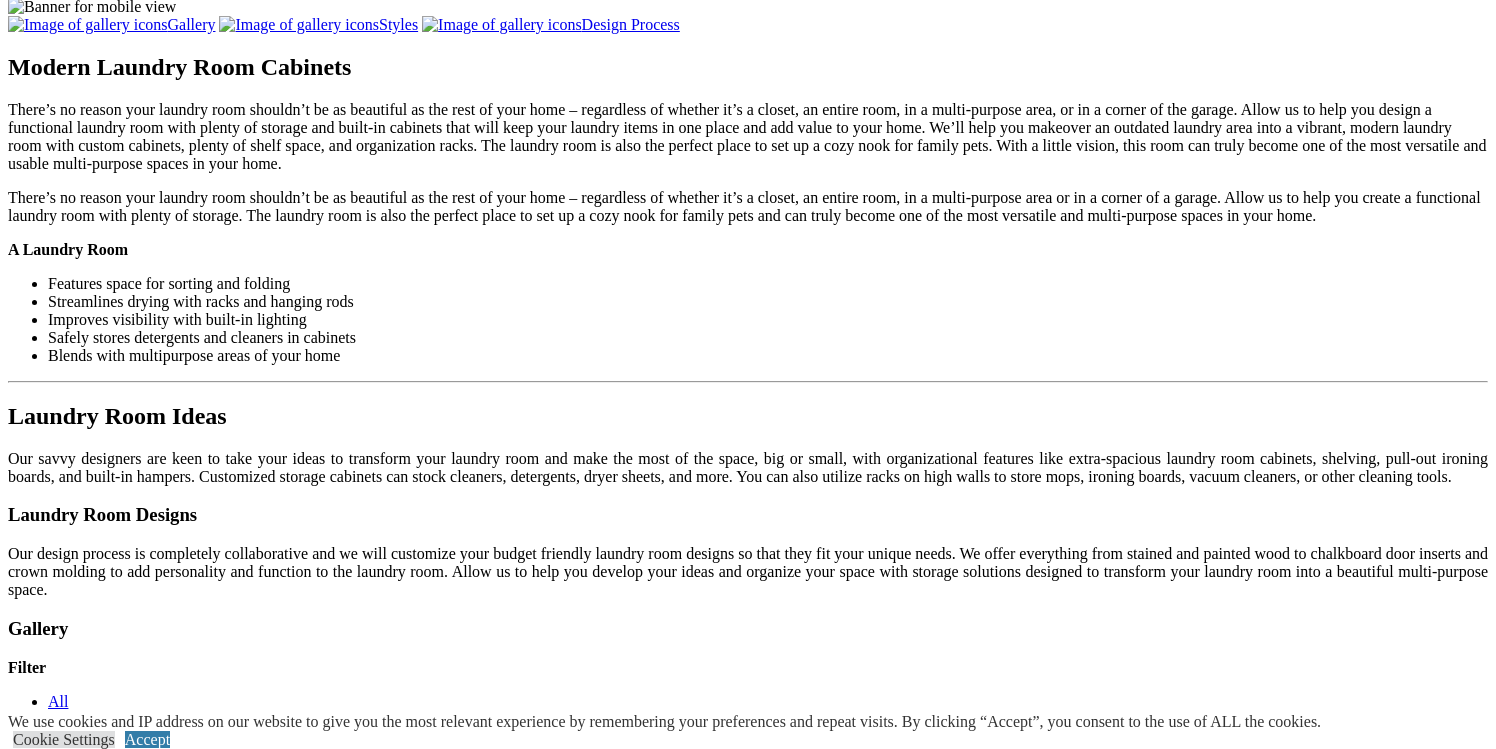 click at bounding box center [190, 1213] 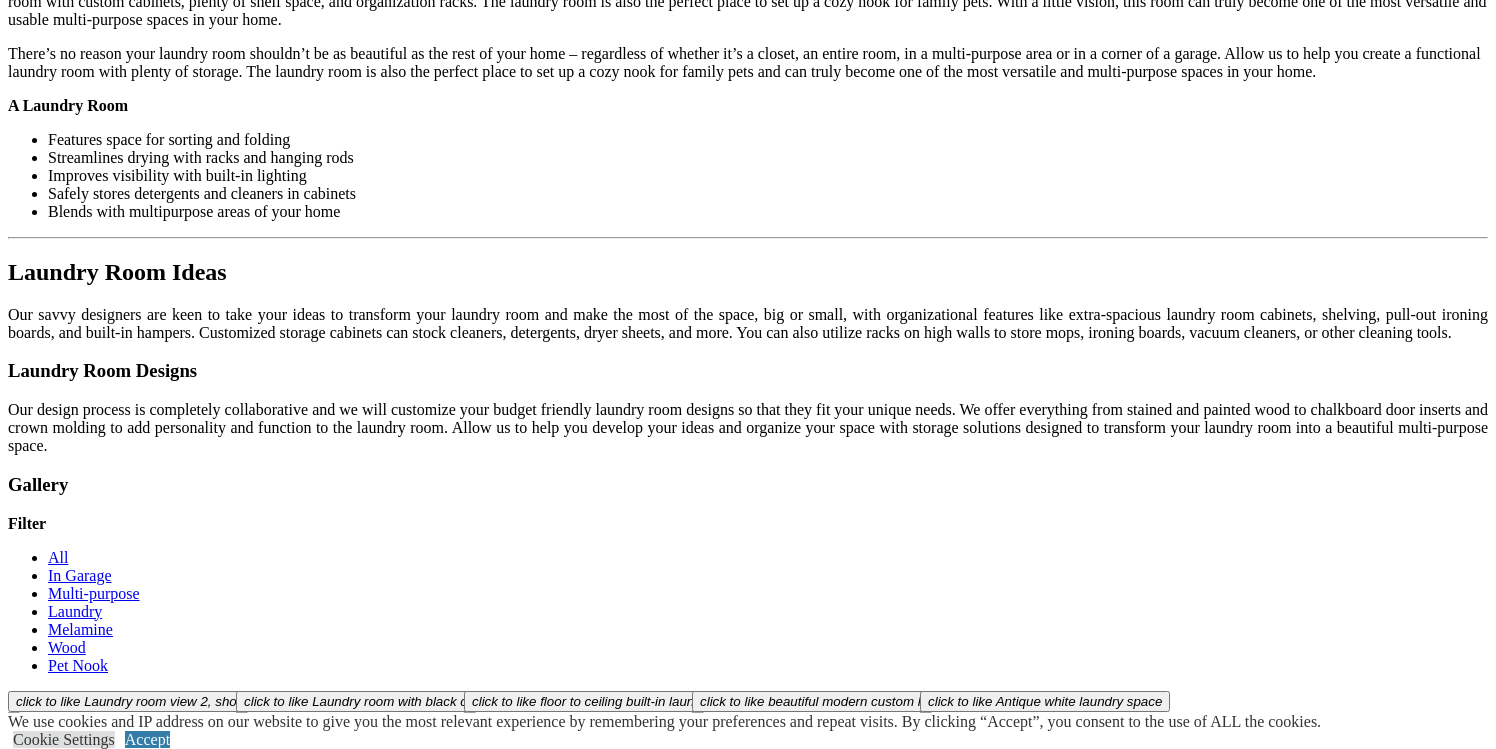click on "click to like Laundry room view 2, shows storage and sink
Black Laundry Room View 2
click to like Laundry room with black cabinets and counter
Black Laundry Room View 1
click to like floor to ceiling built-in laundry room cabinets
Laundry Floor To Ceiling
click to like beautiful modern custom laundry room
St. Louis Modern Laundry Room
click to like Antique white laundry space
Laundry Cabinet Space
click to like Laundry room with Shaker style doors in white
Shaker Laundry Room
click to like White Shaker style laundry room
Laundry Room In White
click to like laundry room builtin wall unit with counter and upper cabinets
Laundry-wood-mel
click to like garage with laundry area
Garages_63
click to like almond laundry room cabinets built around washewr and dryer
Laundry Room_23
Laundry Room_20" at bounding box center (748, 1048) 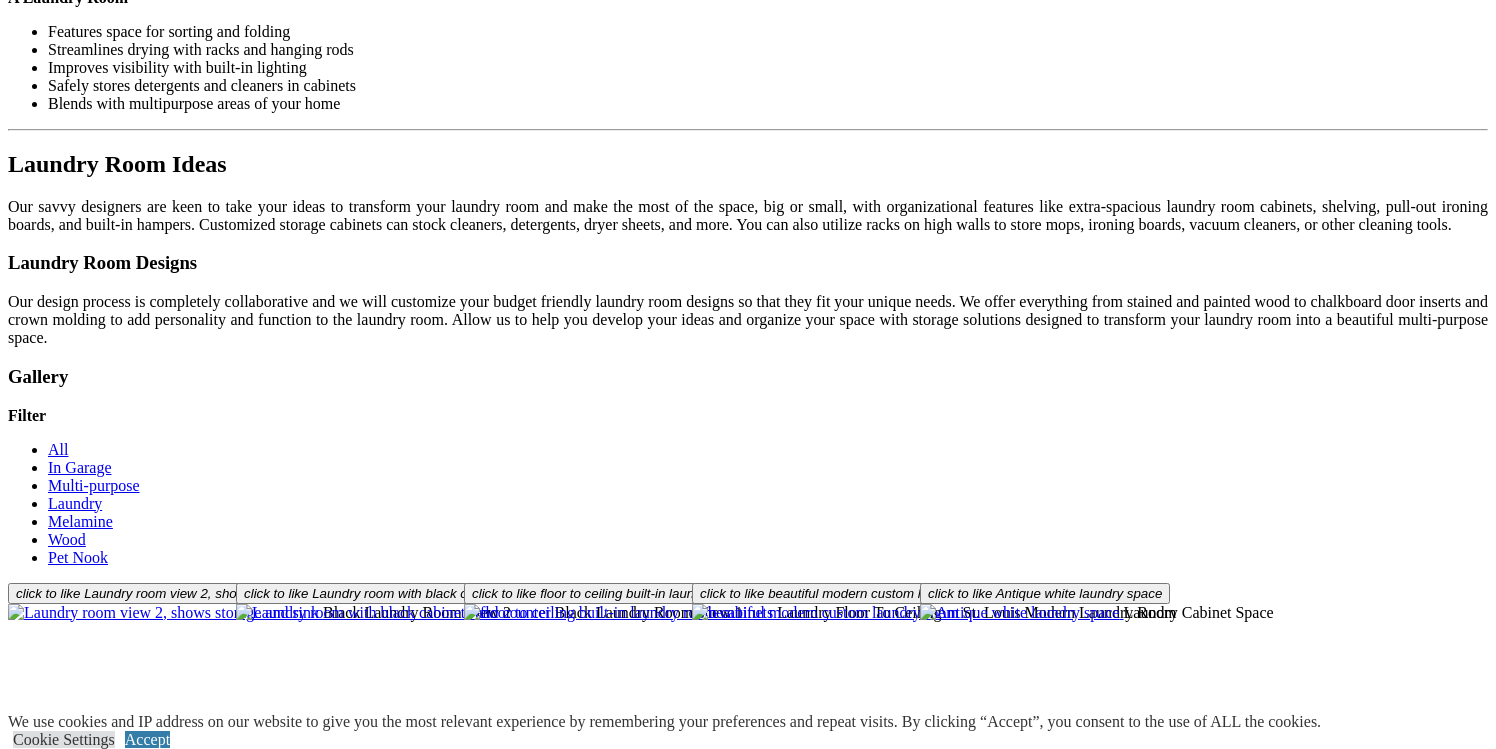 click on "click to like Laundry room view 2, shows storage and sink
Black Laundry Room View 2
click to like Laundry room with black cabinets and counter
Black Laundry Room View 1
click to like floor to ceiling built-in laundry room cabinets
Laundry Floor To Ceiling
click to like beautiful modern custom laundry room
St. Louis Modern Laundry Room
click to like Antique white laundry space
Laundry Cabinet Space
click to like Laundry room with Shaker style doors in white
Shaker Laundry Room
click to like White Shaker style laundry room
Laundry Room In White
click to like laundry room builtin wall unit with counter and upper cabinets
Laundry-wood-mel
click to like garage with laundry area
Garages_63
click to like almond laundry room cabinets built around washewr and dryer
Laundry Room_23
Laundry Room_20" at bounding box center (748, 940) 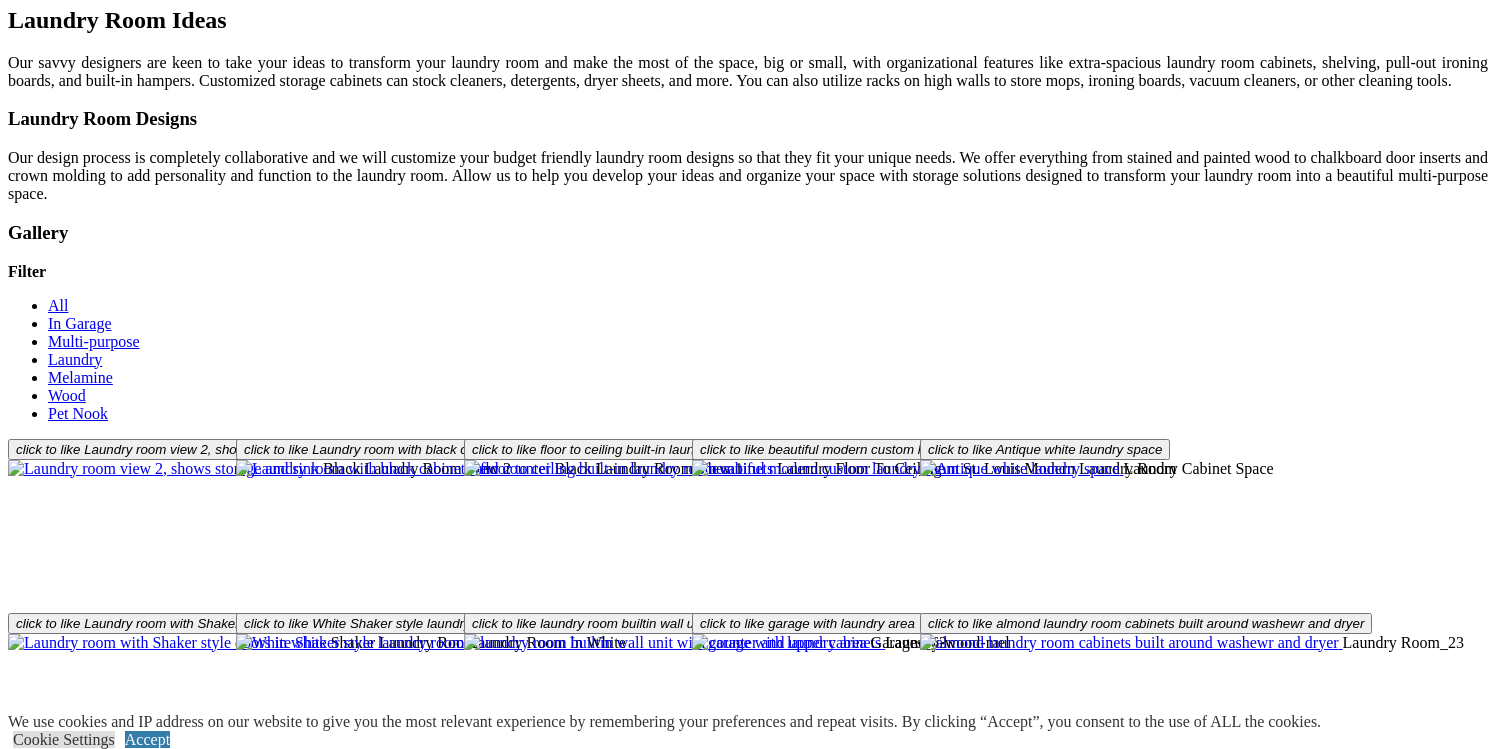 scroll, scrollTop: 1782, scrollLeft: 0, axis: vertical 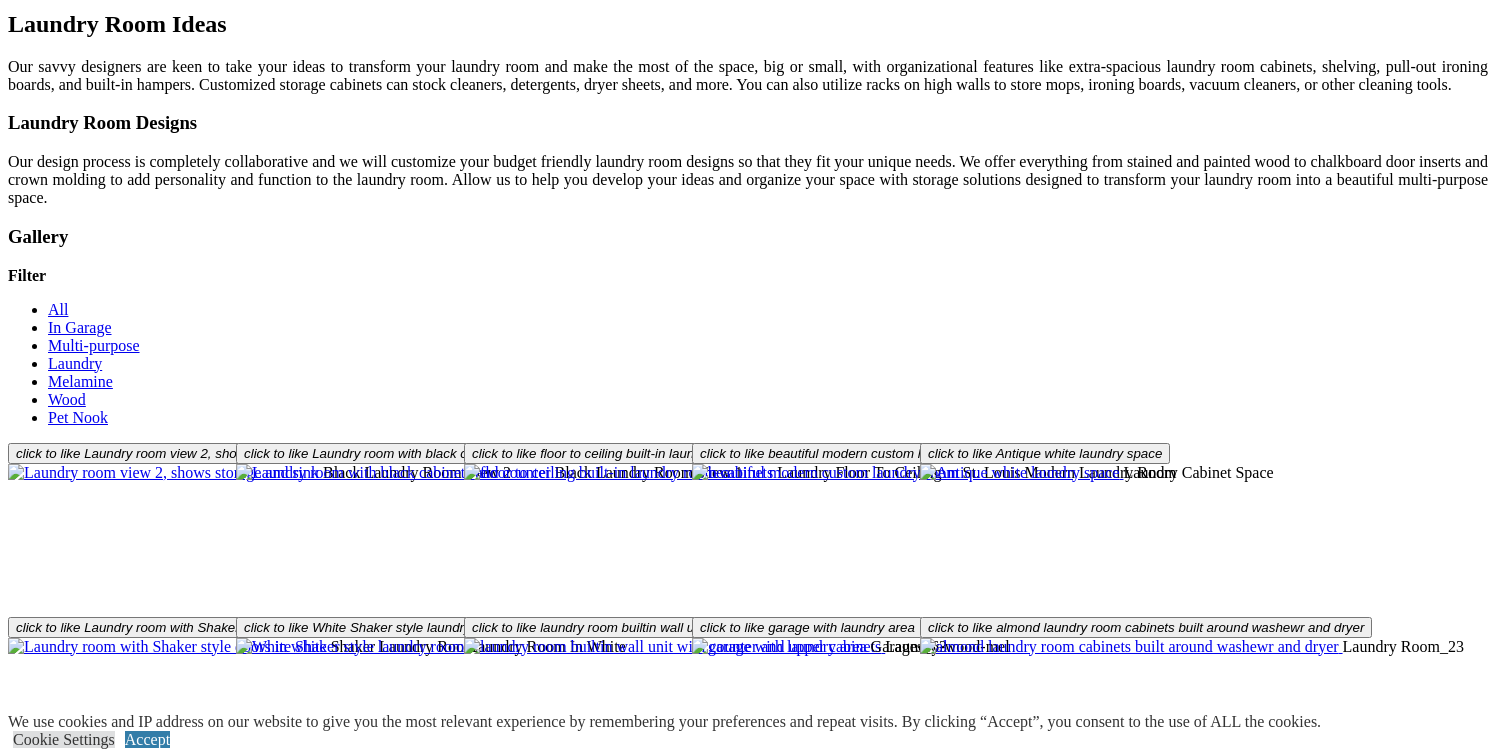 click at bounding box center [614, 995] 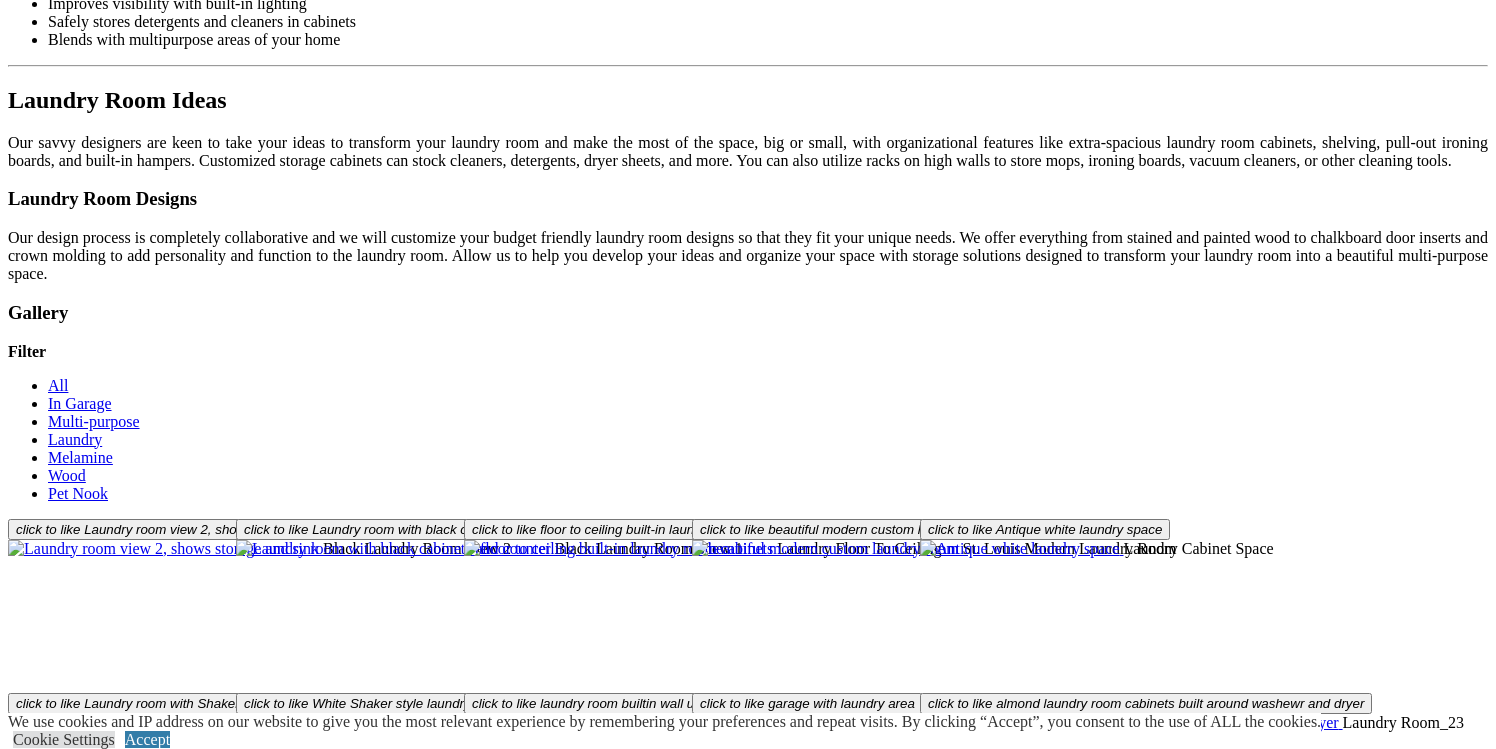 scroll, scrollTop: 1709, scrollLeft: 0, axis: vertical 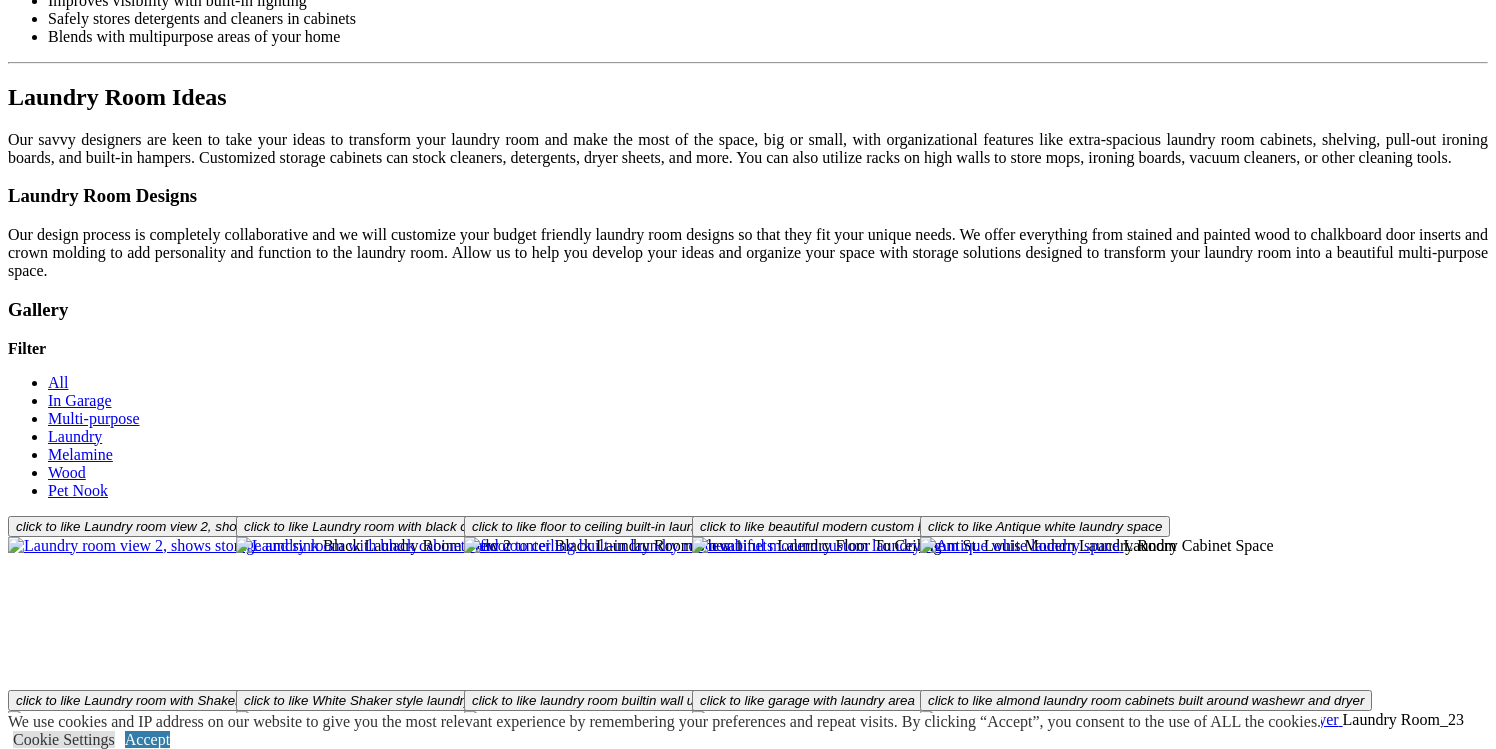 click at bounding box center (843, 894) 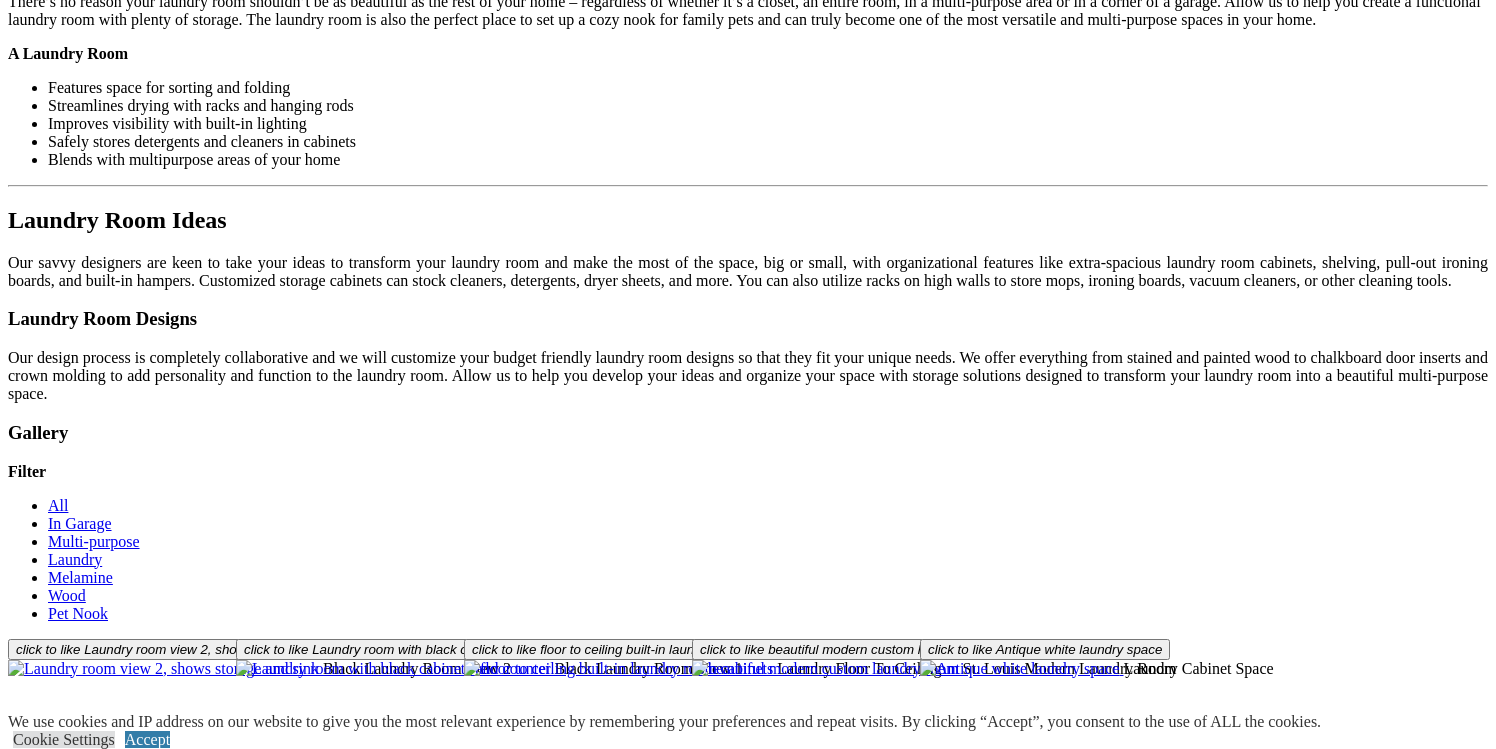 scroll, scrollTop: 1598, scrollLeft: 0, axis: vertical 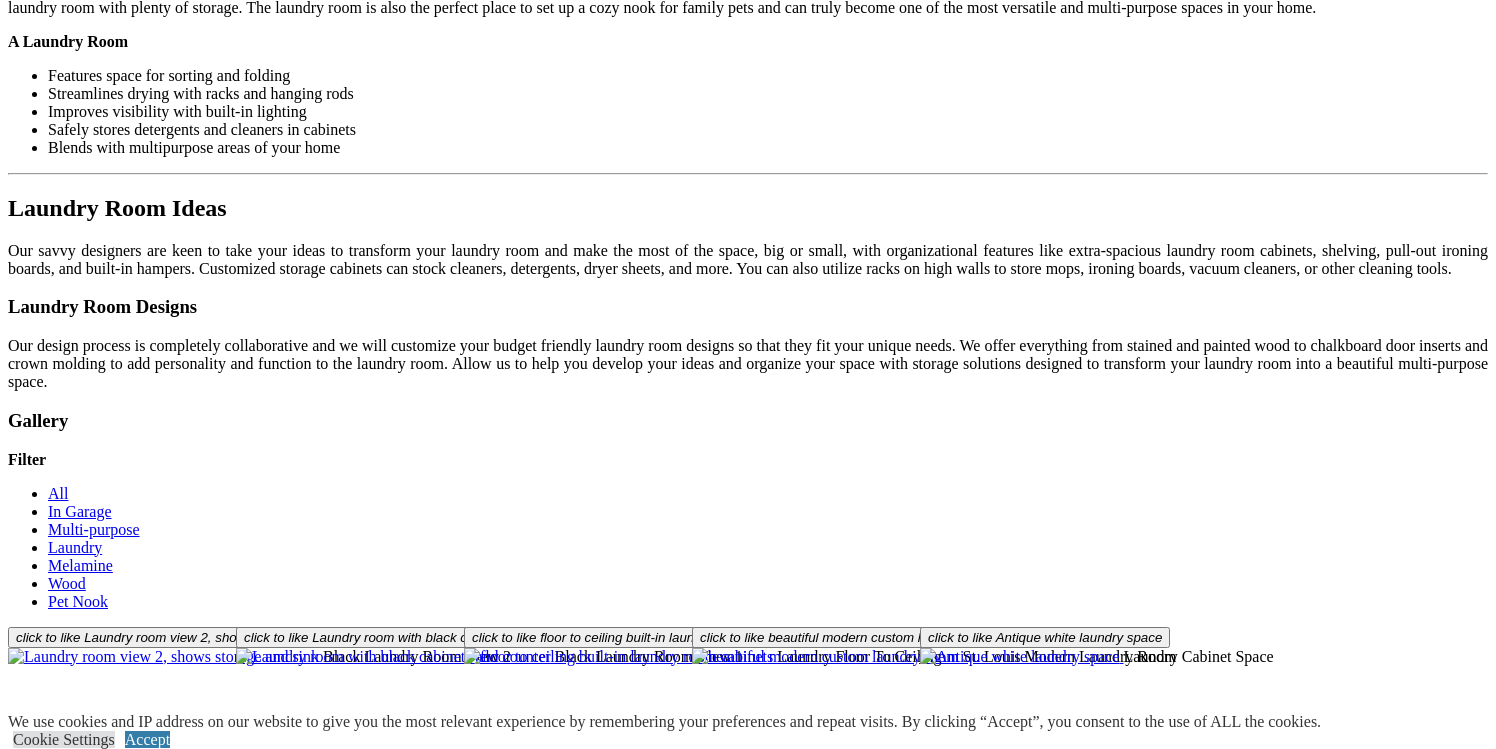 click at bounding box center (1140, 1005) 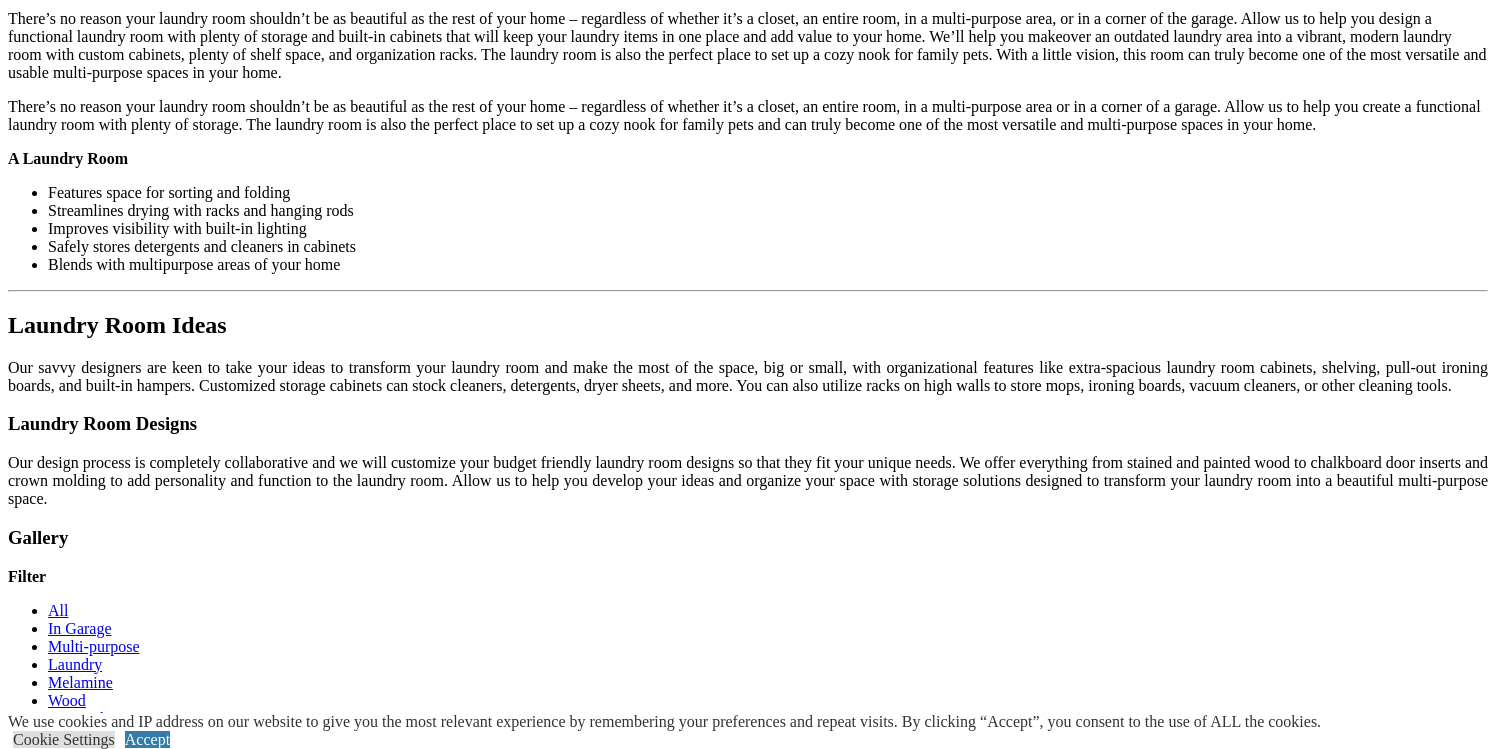 scroll, scrollTop: 1484, scrollLeft: 0, axis: vertical 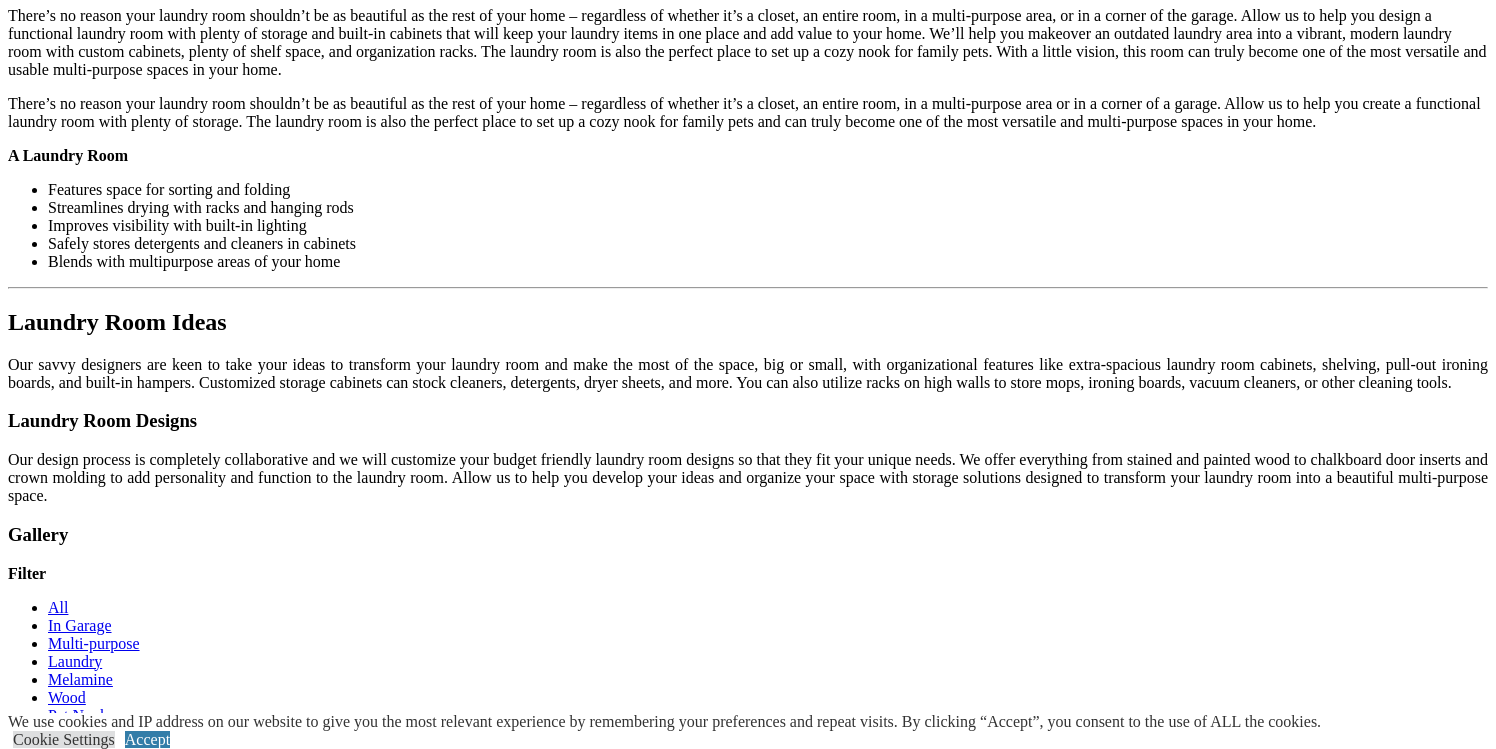 click at bounding box center (1129, 945) 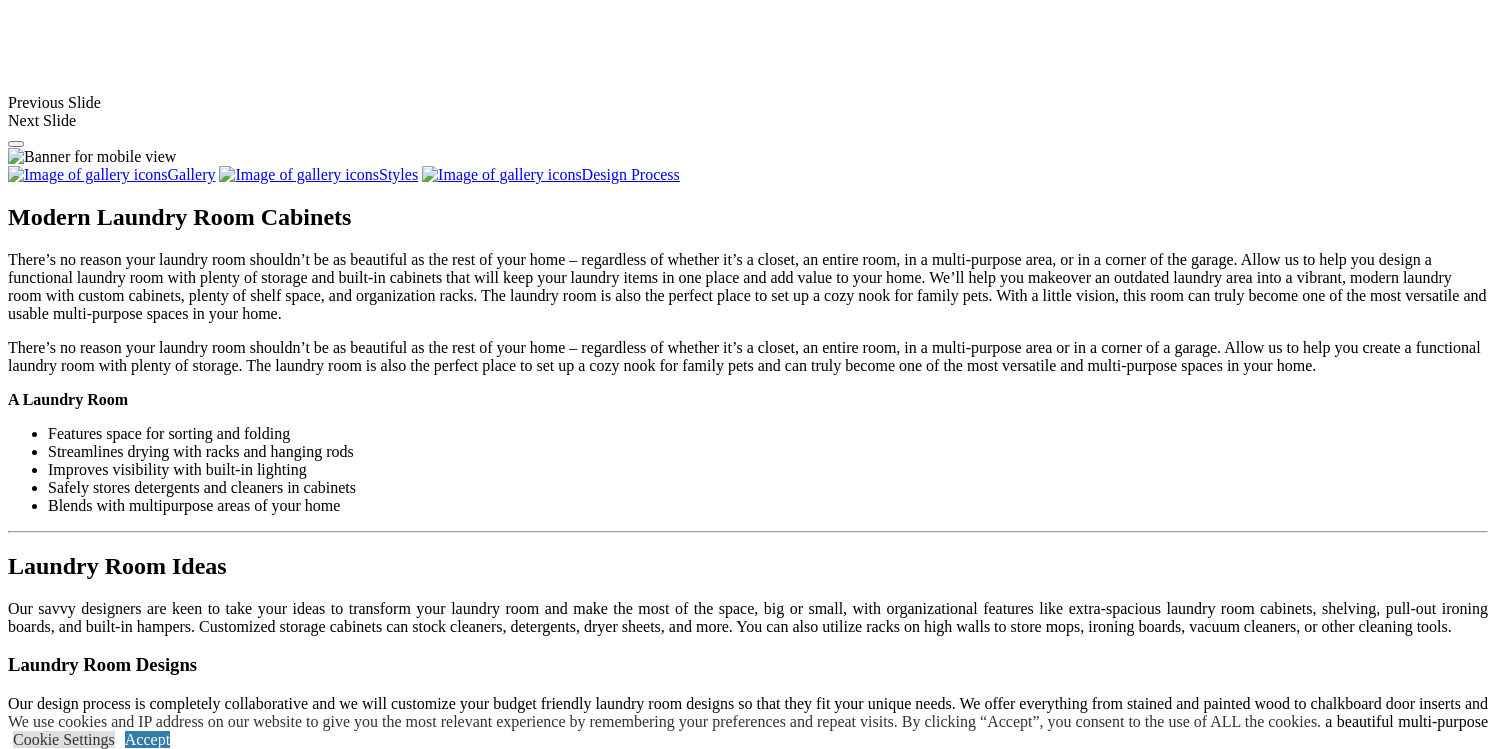 scroll, scrollTop: 1247, scrollLeft: 0, axis: vertical 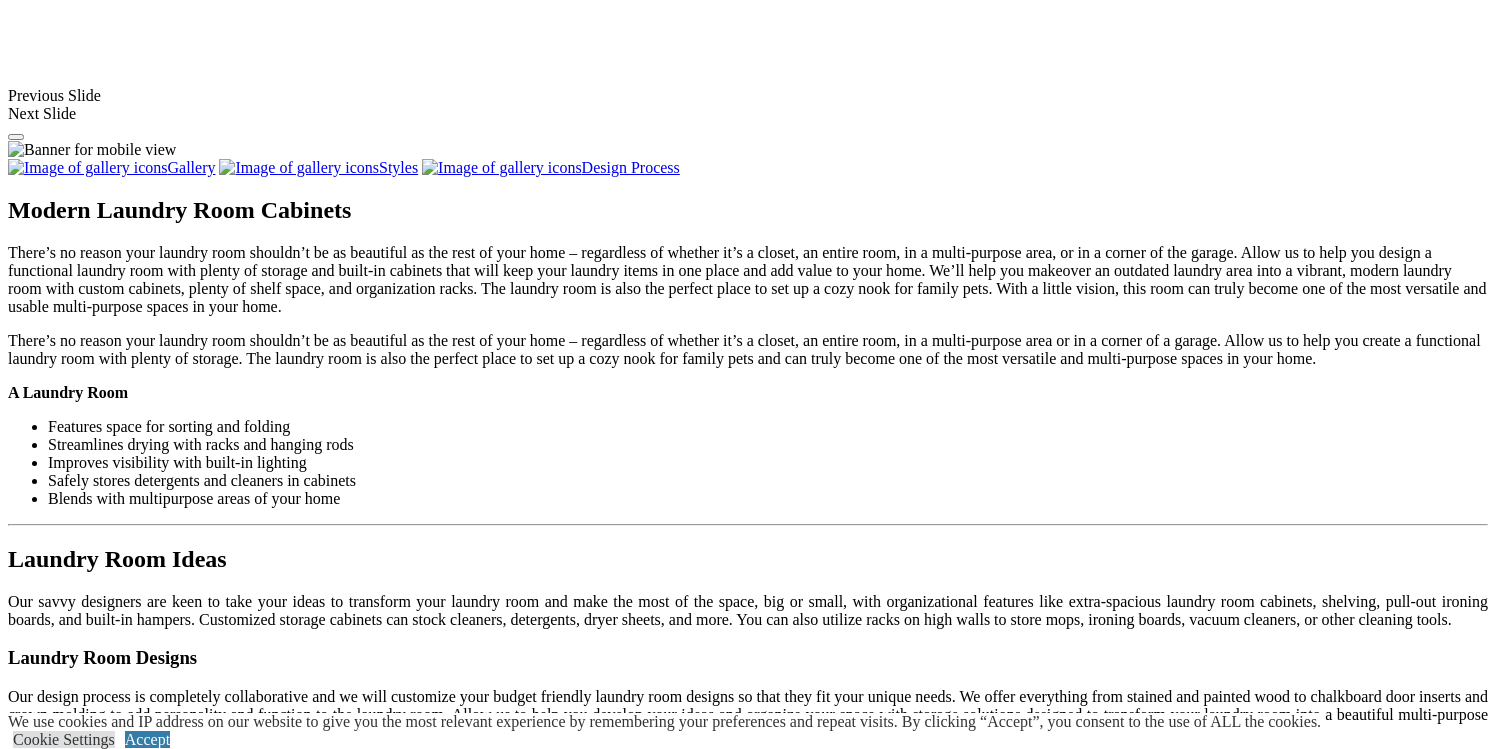 click at bounding box center (163, 1008) 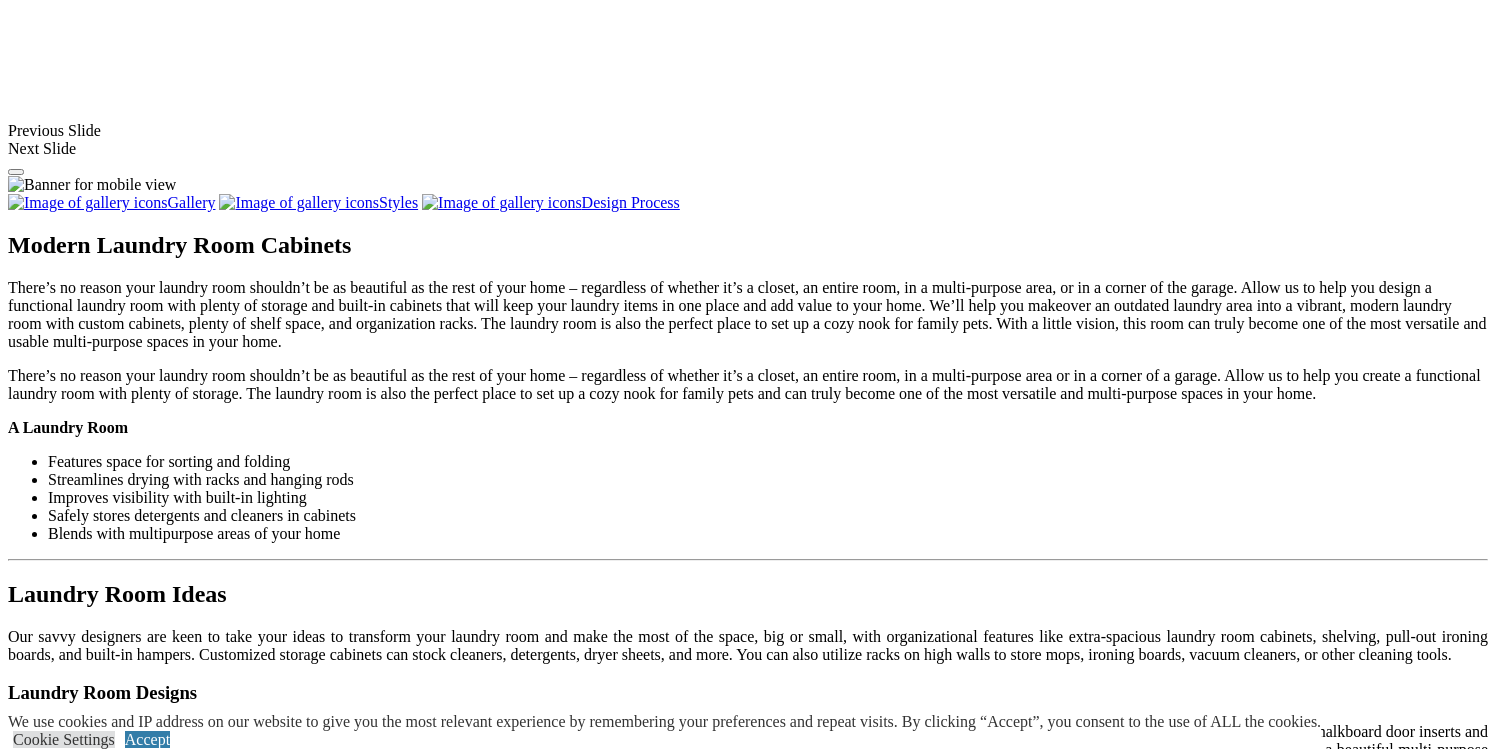 scroll, scrollTop: 1191, scrollLeft: 0, axis: vertical 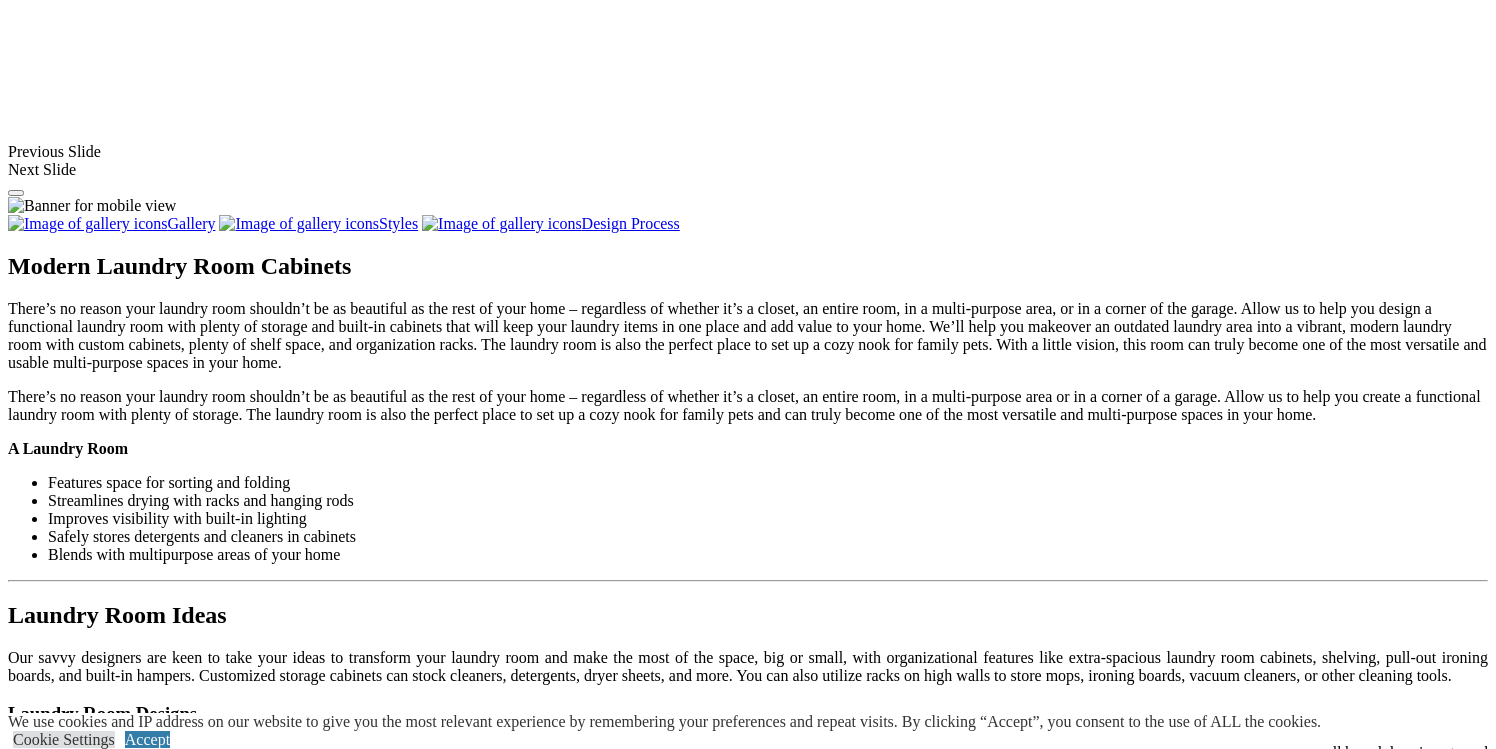 click on "Multi-purpose" at bounding box center [94, 936] 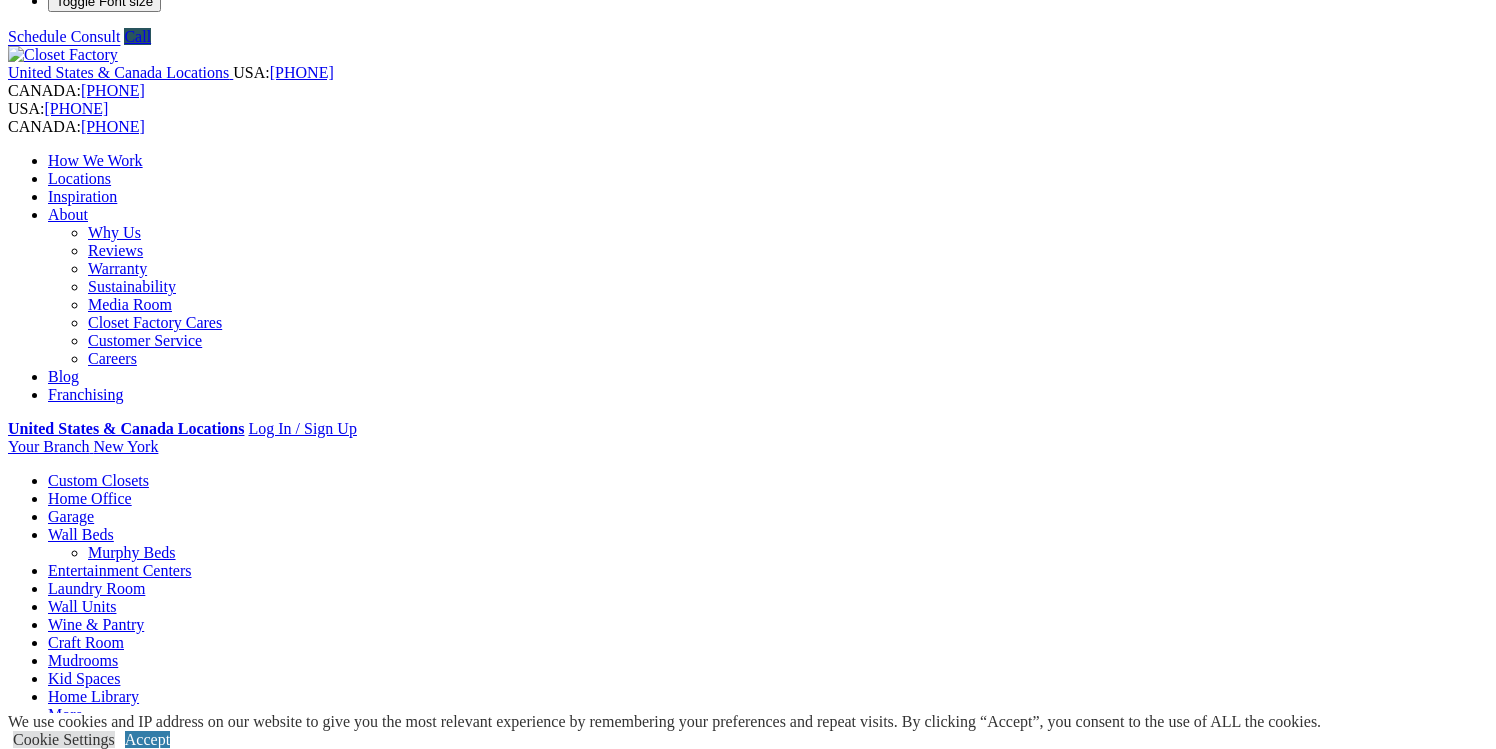 scroll, scrollTop: 0, scrollLeft: 0, axis: both 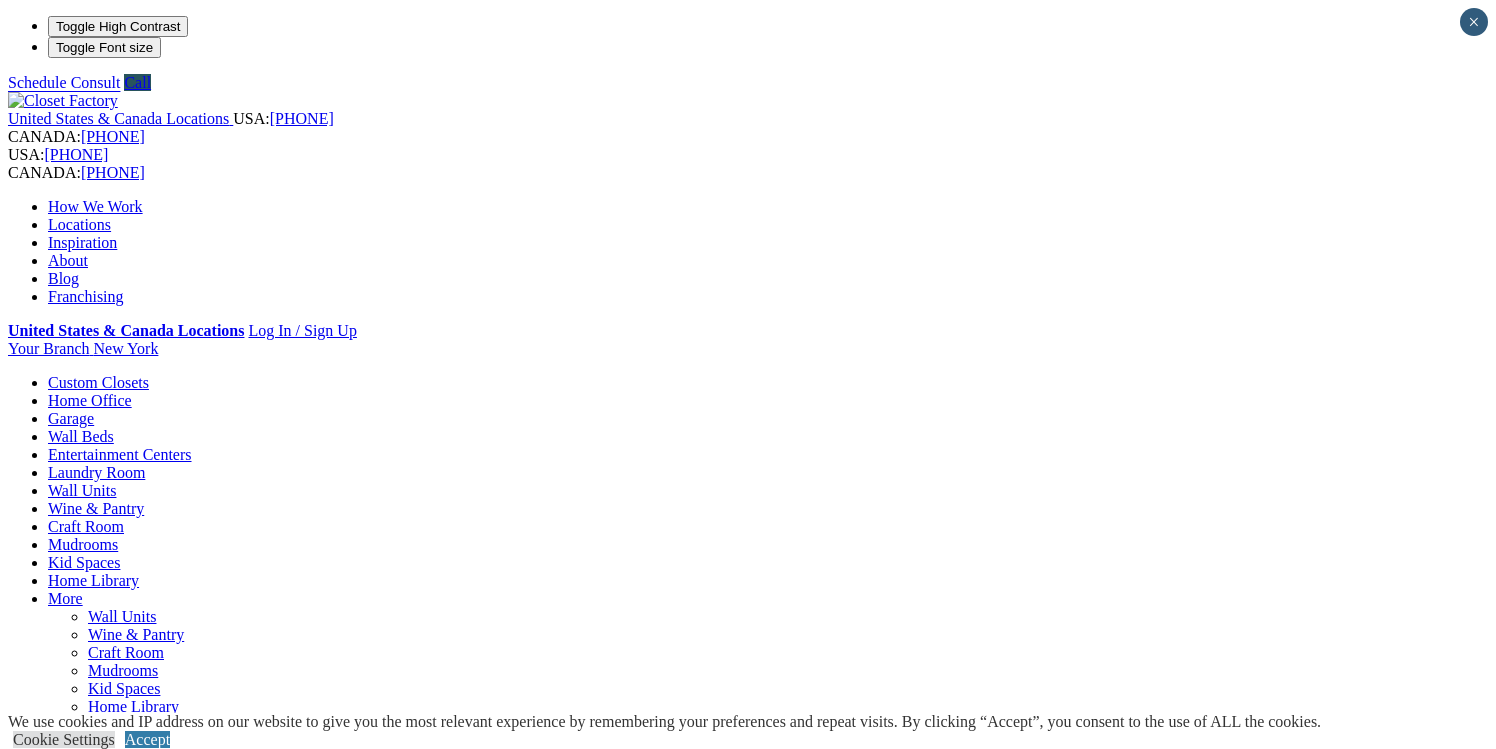 click on "More" at bounding box center [65, 598] 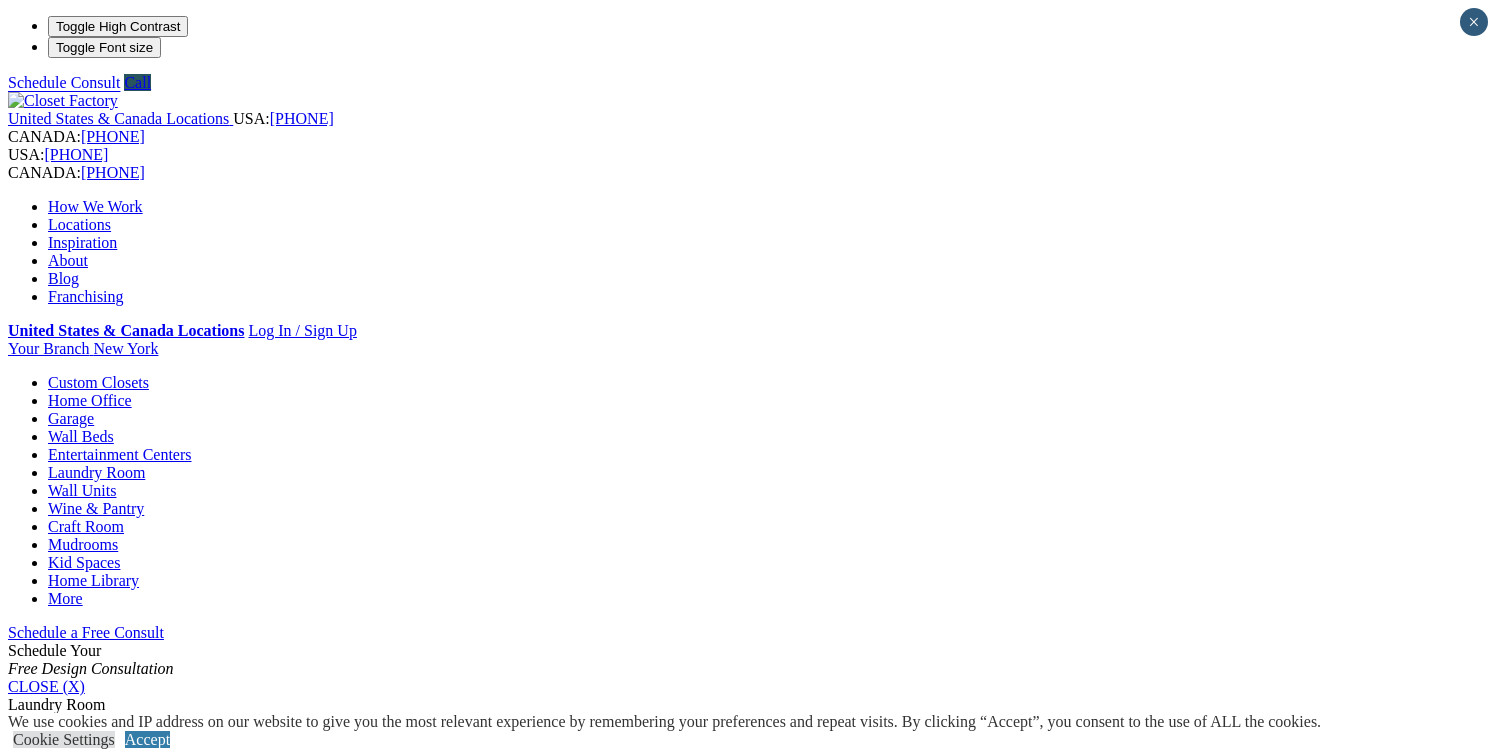 click on "More" at bounding box center (65, 598) 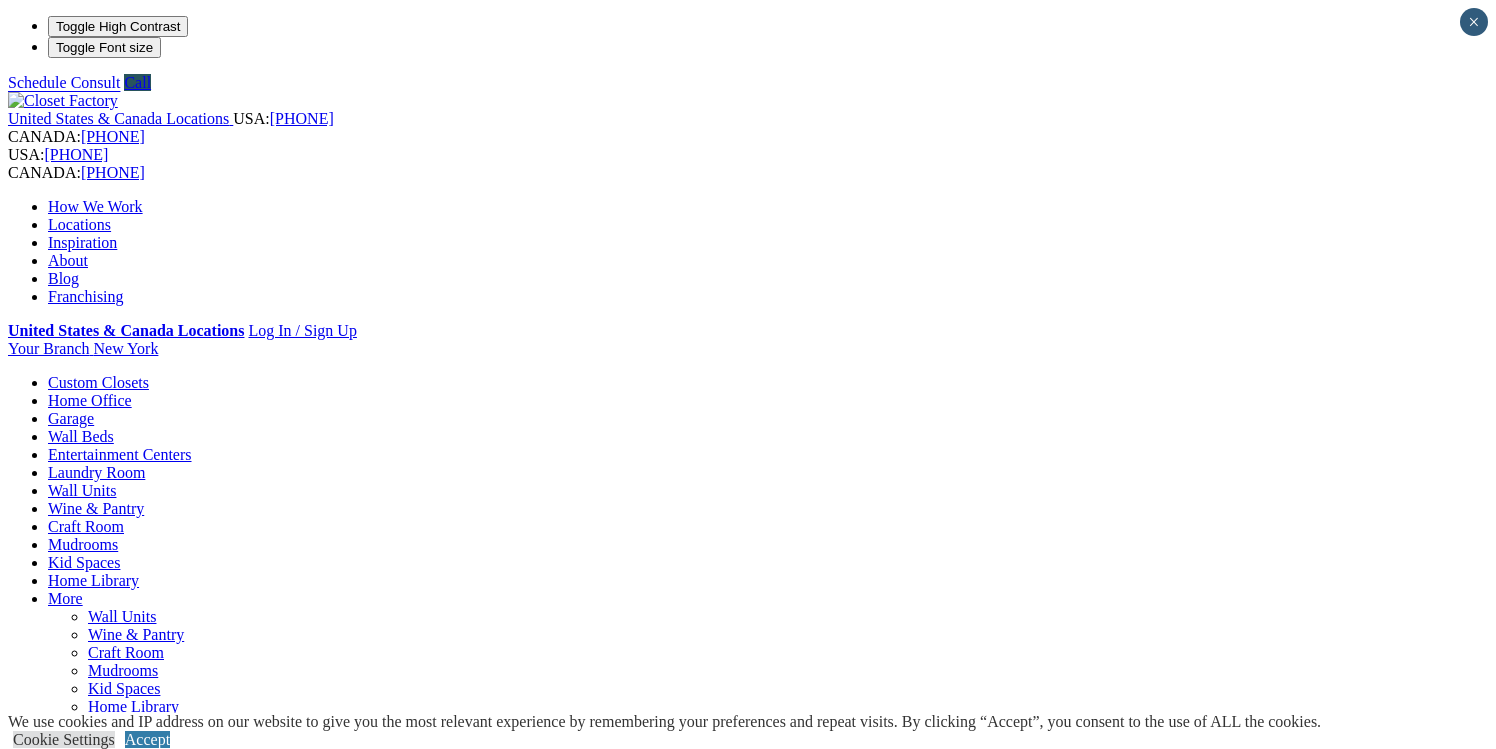 click on "Craft Room" at bounding box center (126, 652) 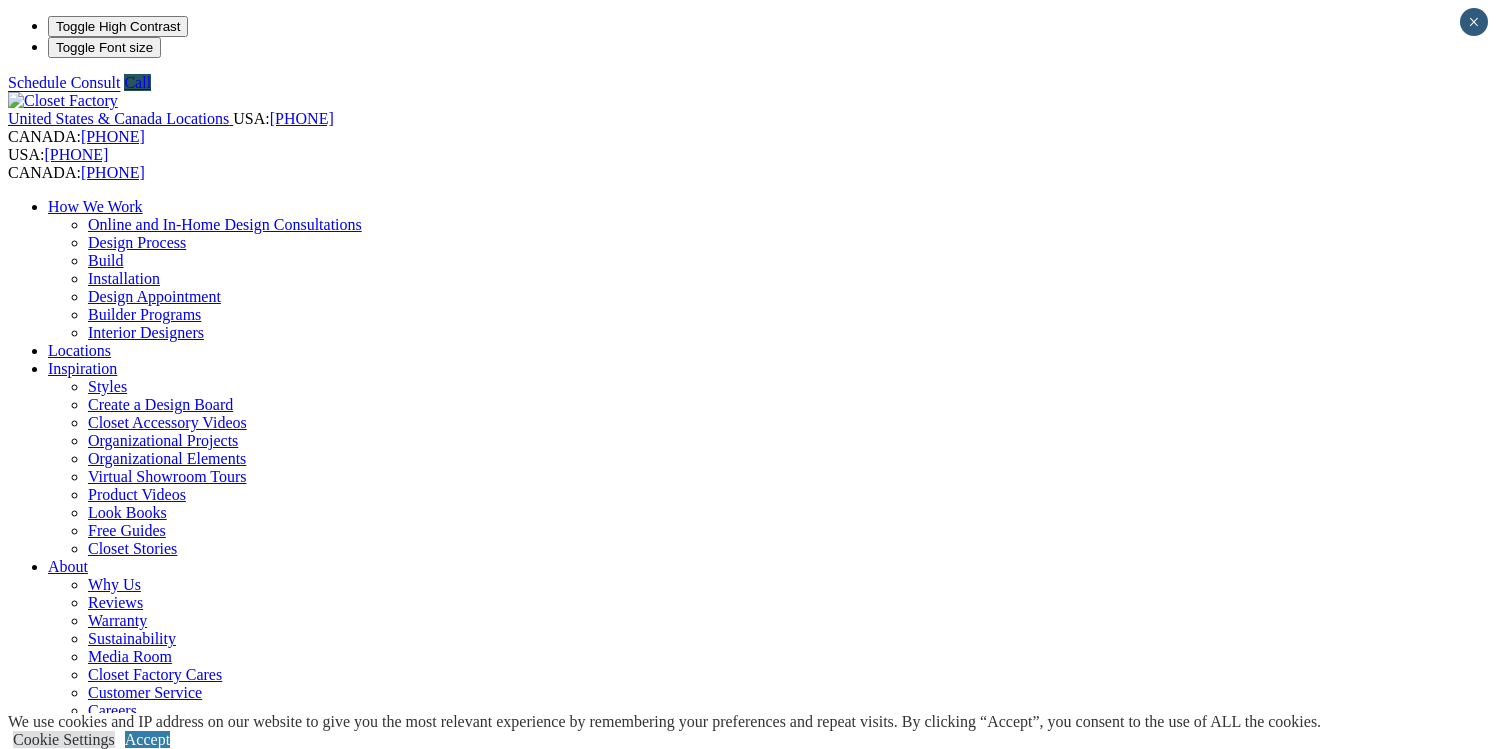 scroll, scrollTop: 0, scrollLeft: 0, axis: both 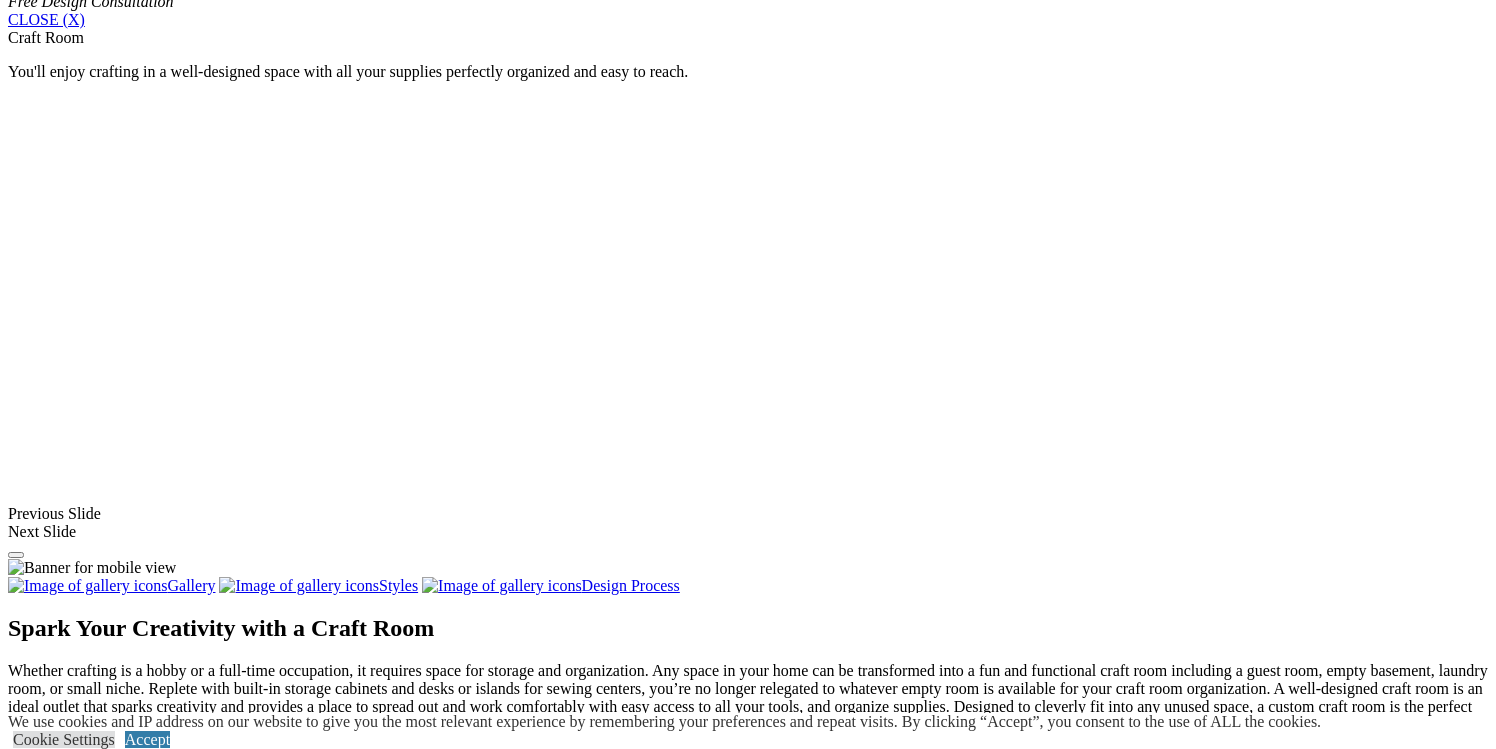 click at bounding box center [201, 1426] 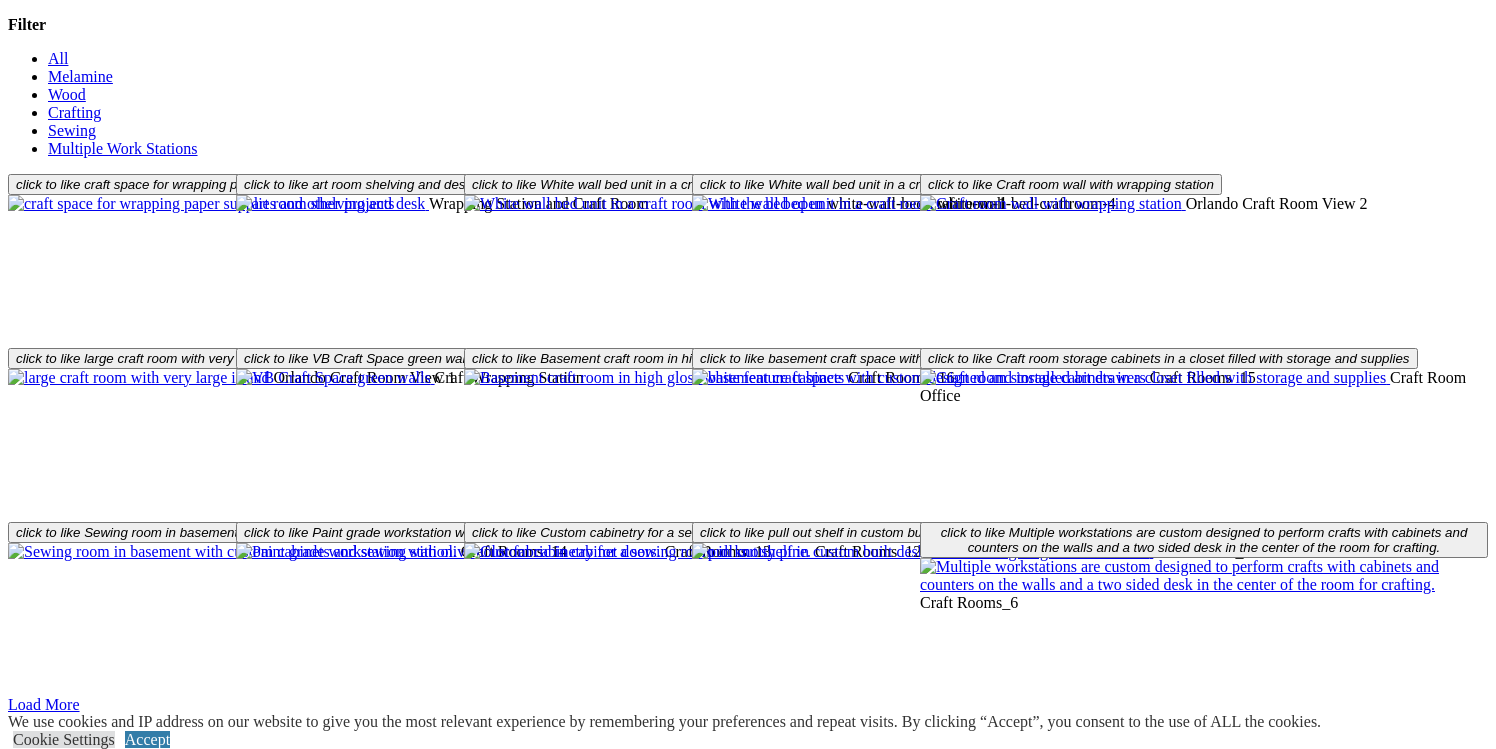 scroll, scrollTop: 2628, scrollLeft: 0, axis: vertical 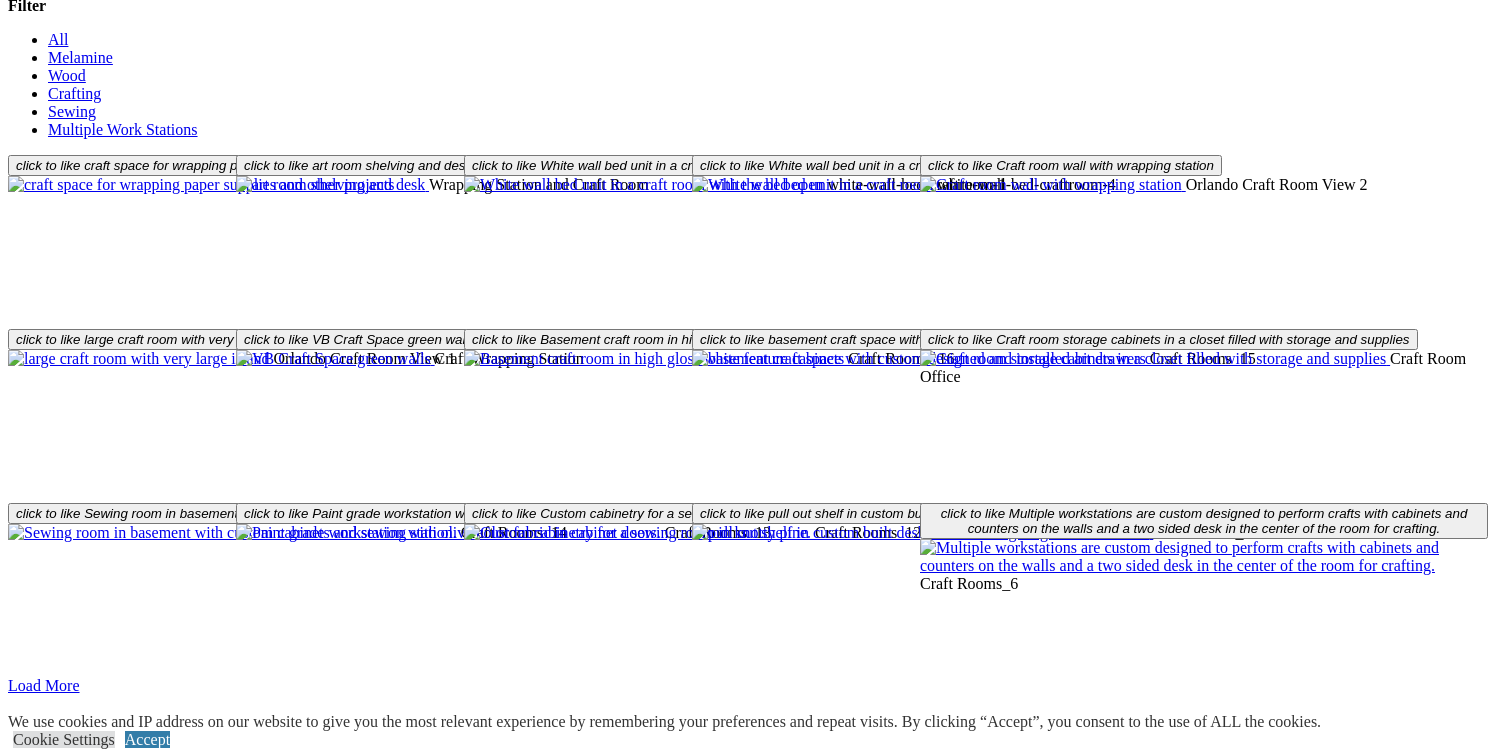 click on "For folded items, our fabric pull-outs are a great alternative to drawers or shelves. Select from the colors beach or slate." at bounding box center [748, 1394] 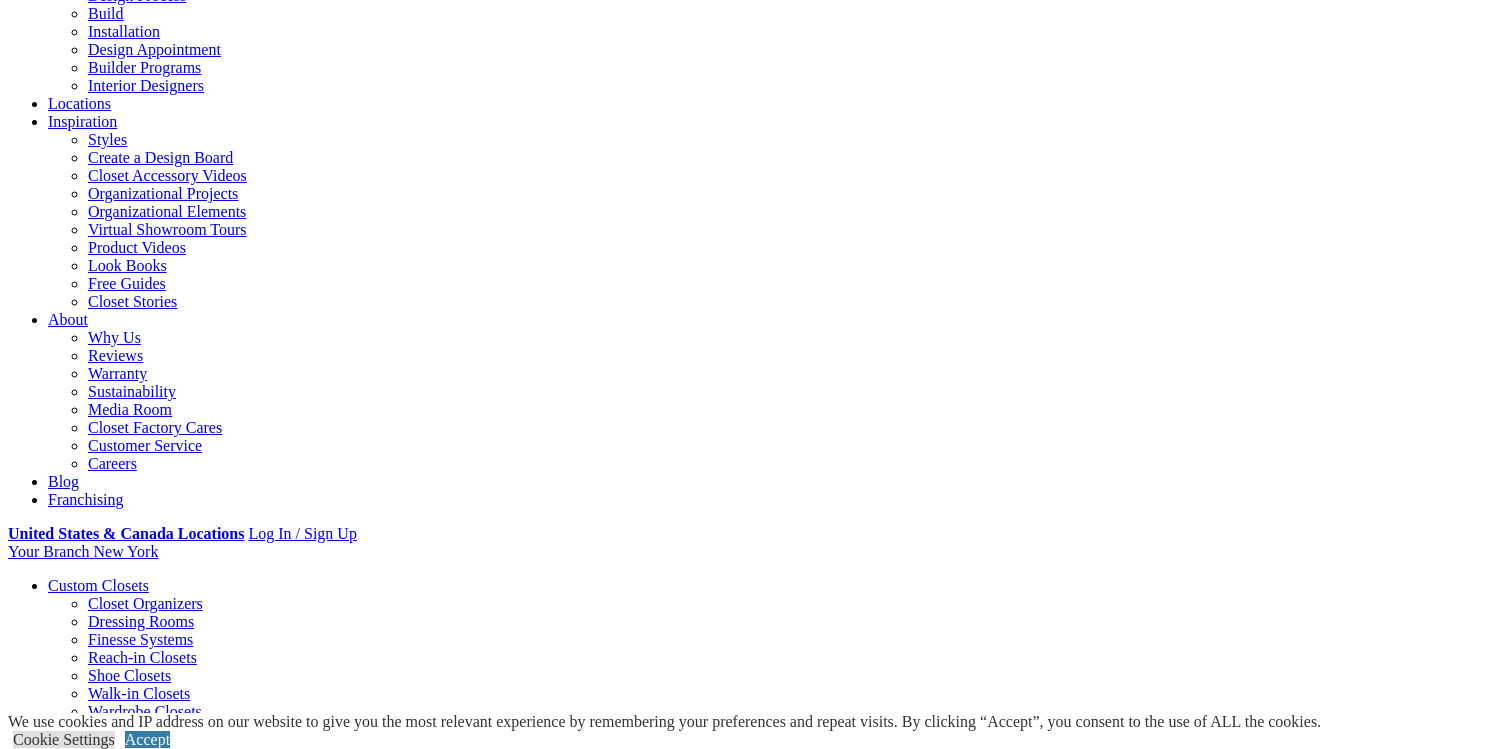 scroll, scrollTop: 0, scrollLeft: 0, axis: both 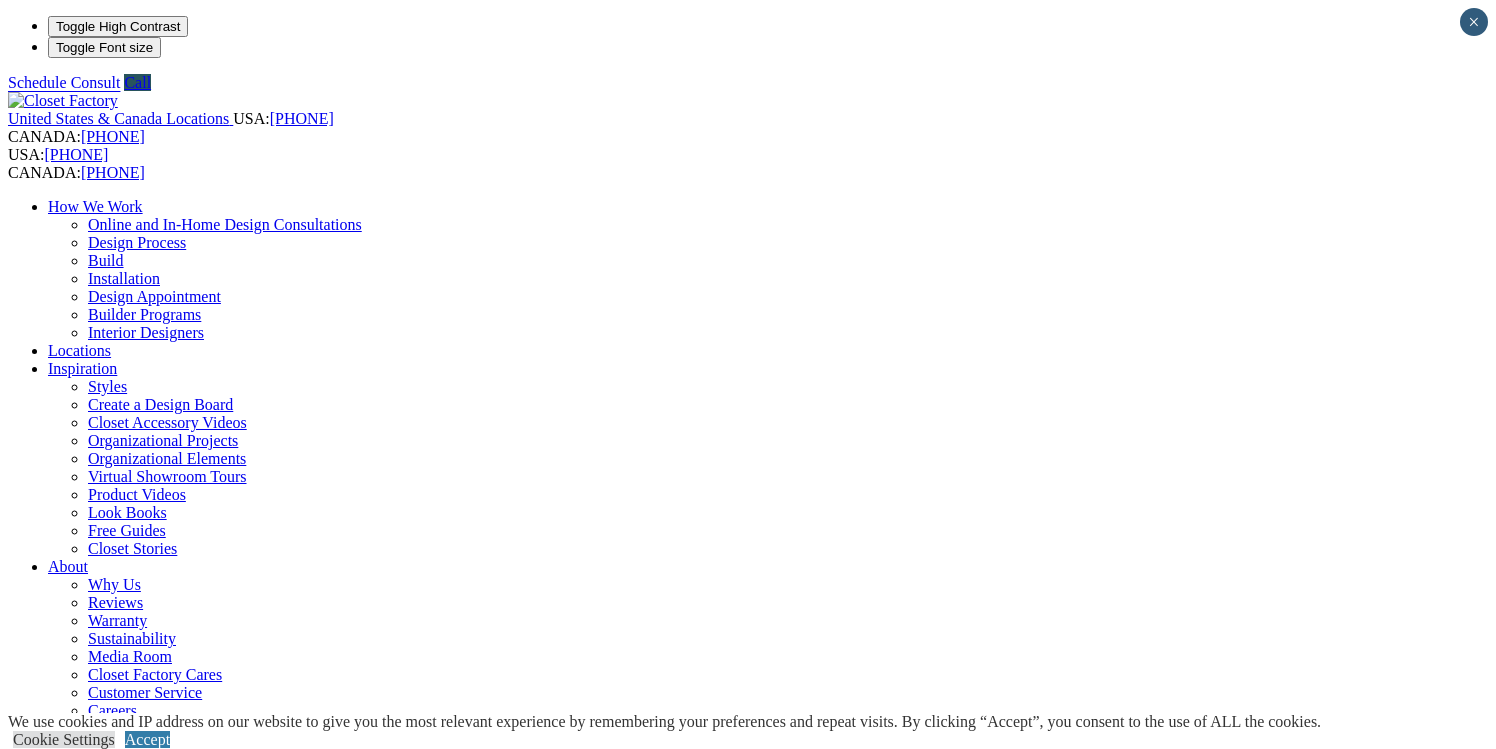 click on "Home Office" at bounding box center (90, 850) 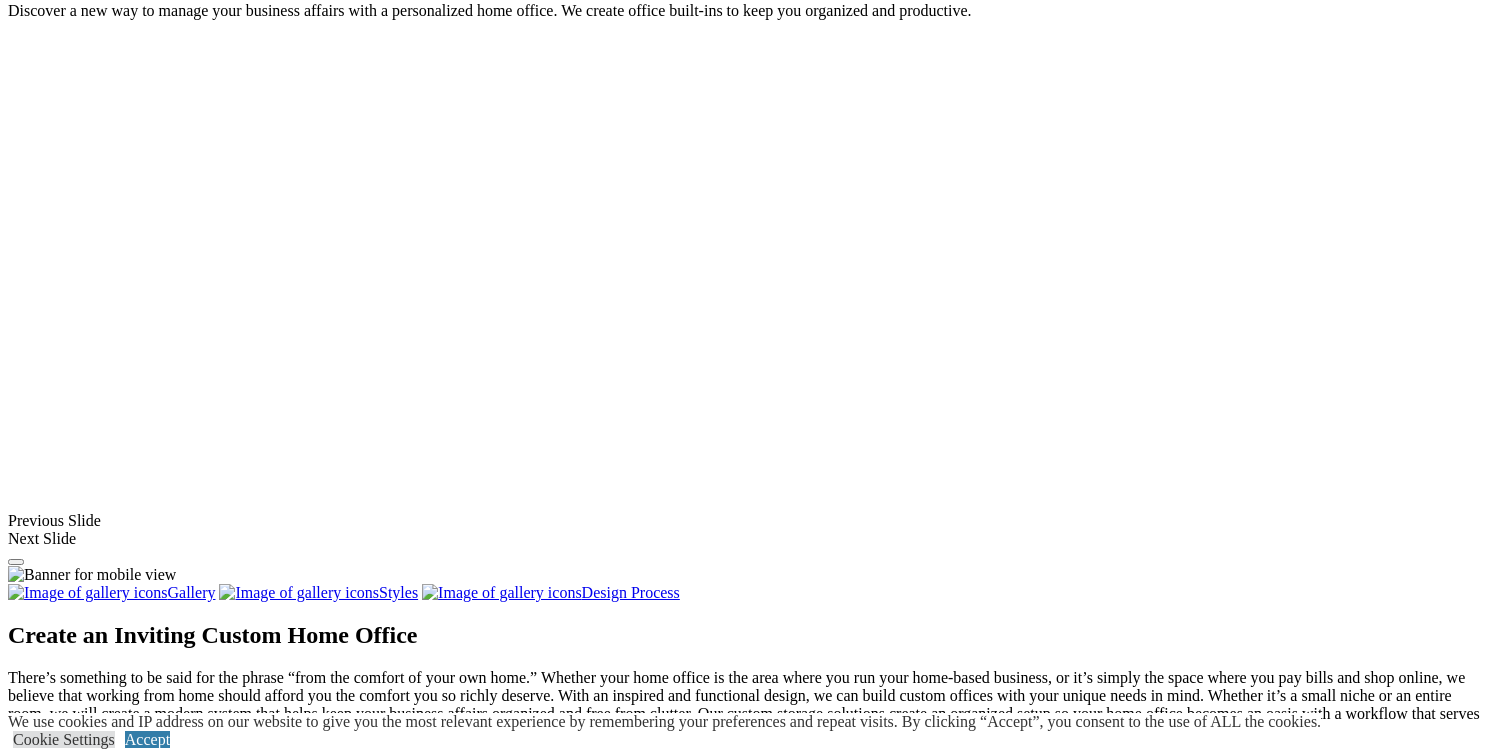 scroll, scrollTop: 1462, scrollLeft: 0, axis: vertical 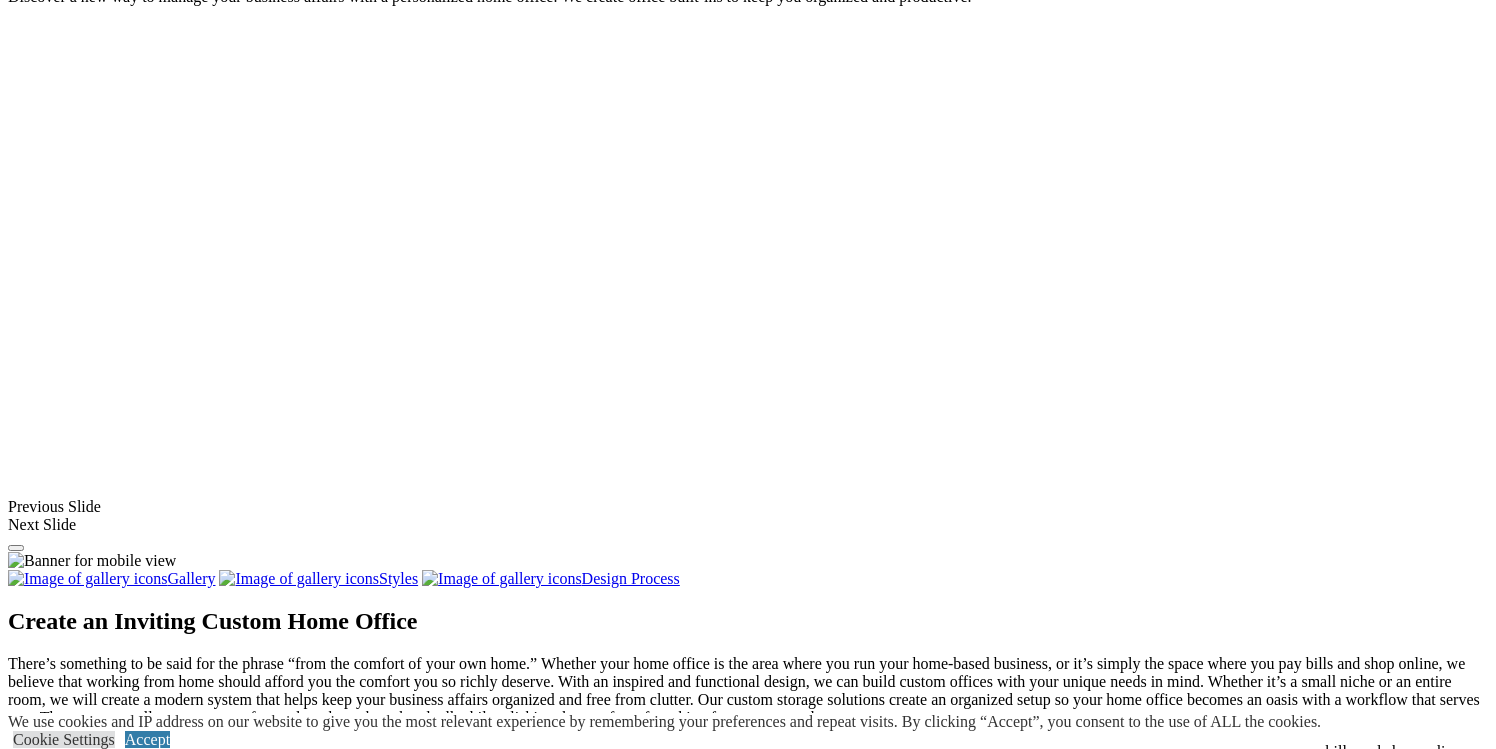 click at bounding box center (74, 1473) 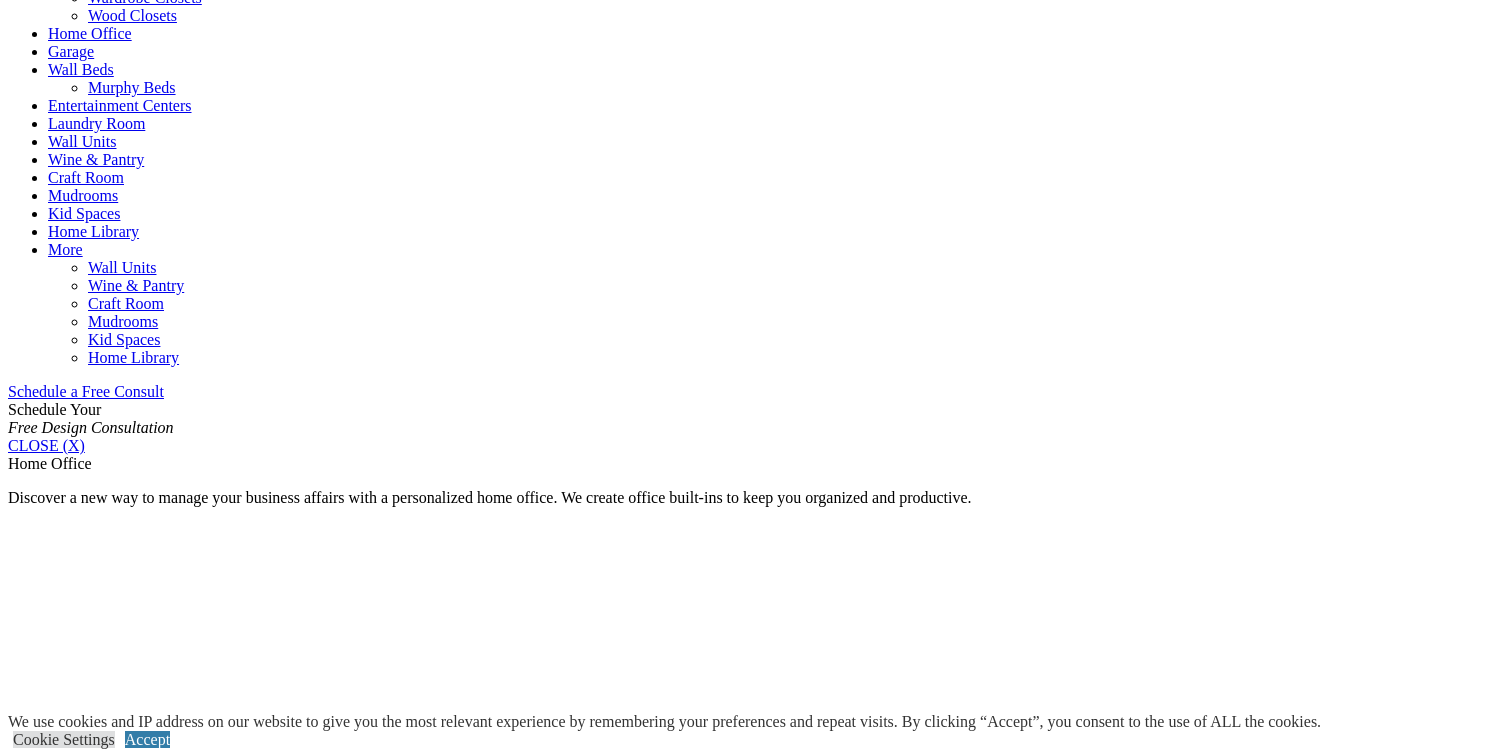 scroll, scrollTop: 929, scrollLeft: 0, axis: vertical 